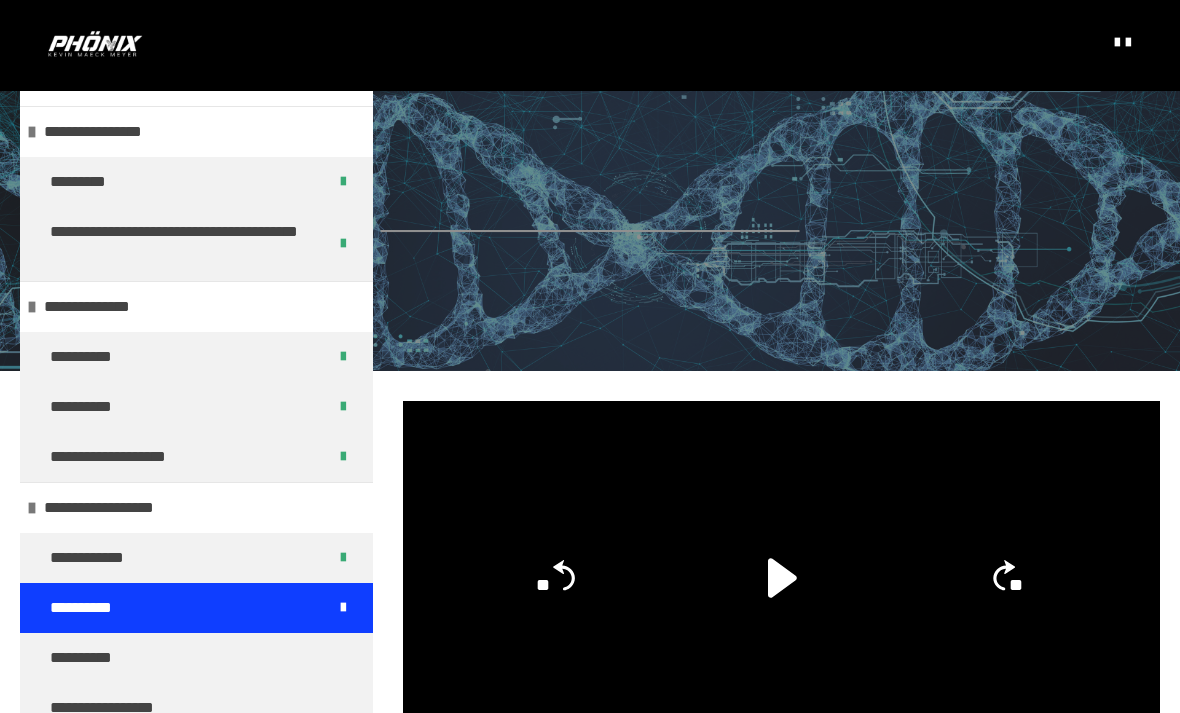 scroll, scrollTop: 463, scrollLeft: 0, axis: vertical 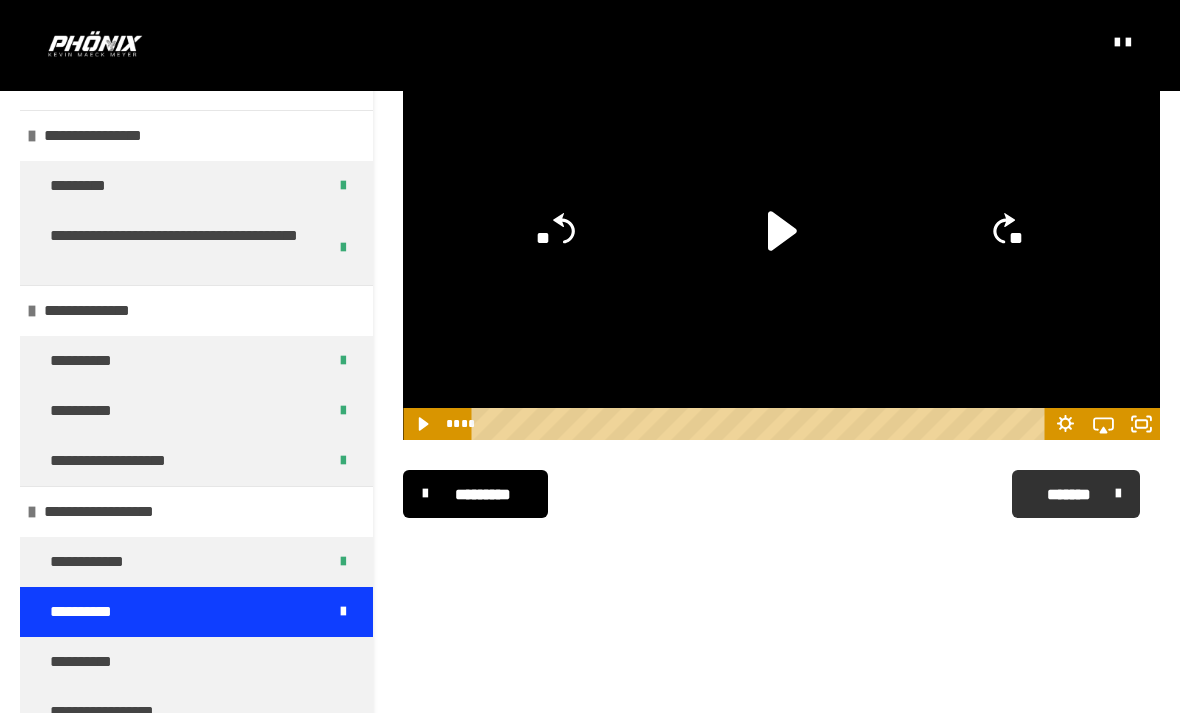 click on "*******" at bounding box center (1069, 495) 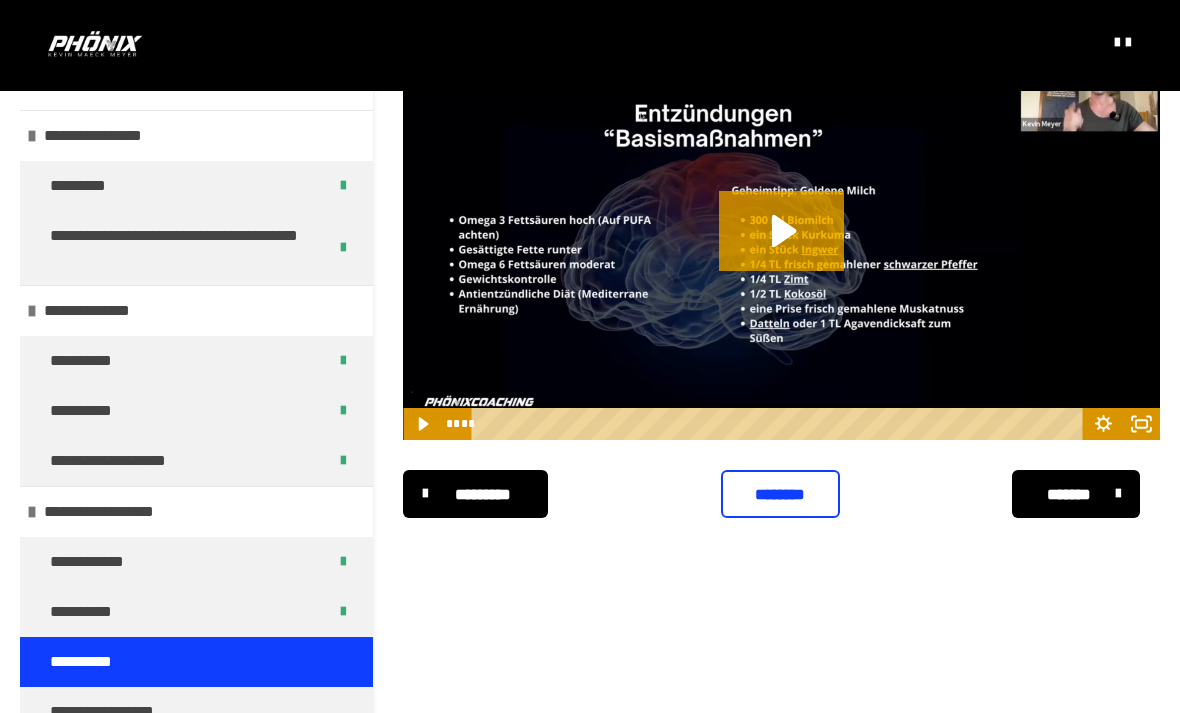 click 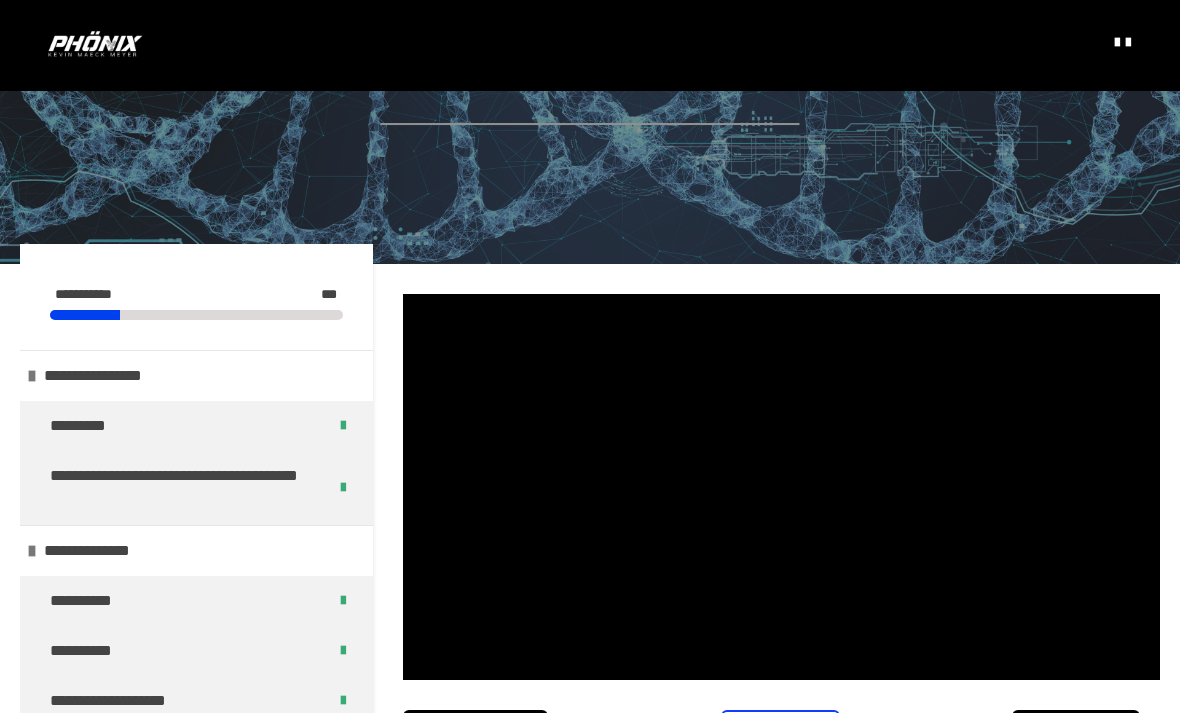 scroll, scrollTop: 105, scrollLeft: 0, axis: vertical 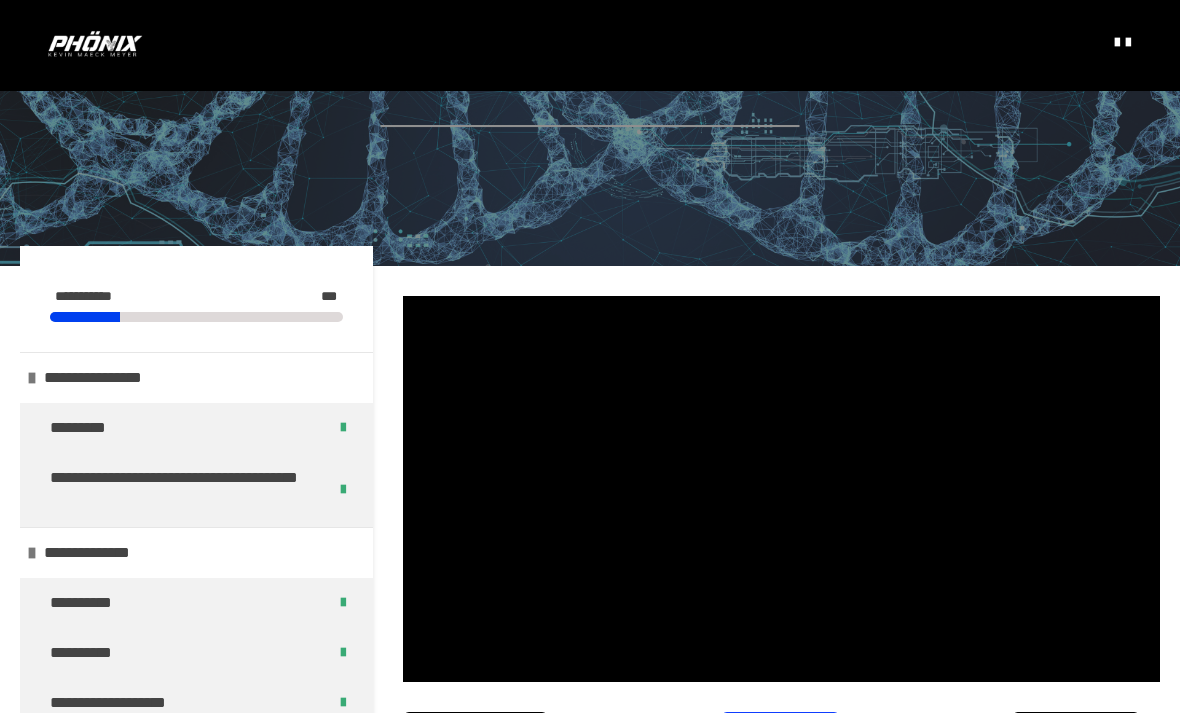 click at bounding box center [781, 489] 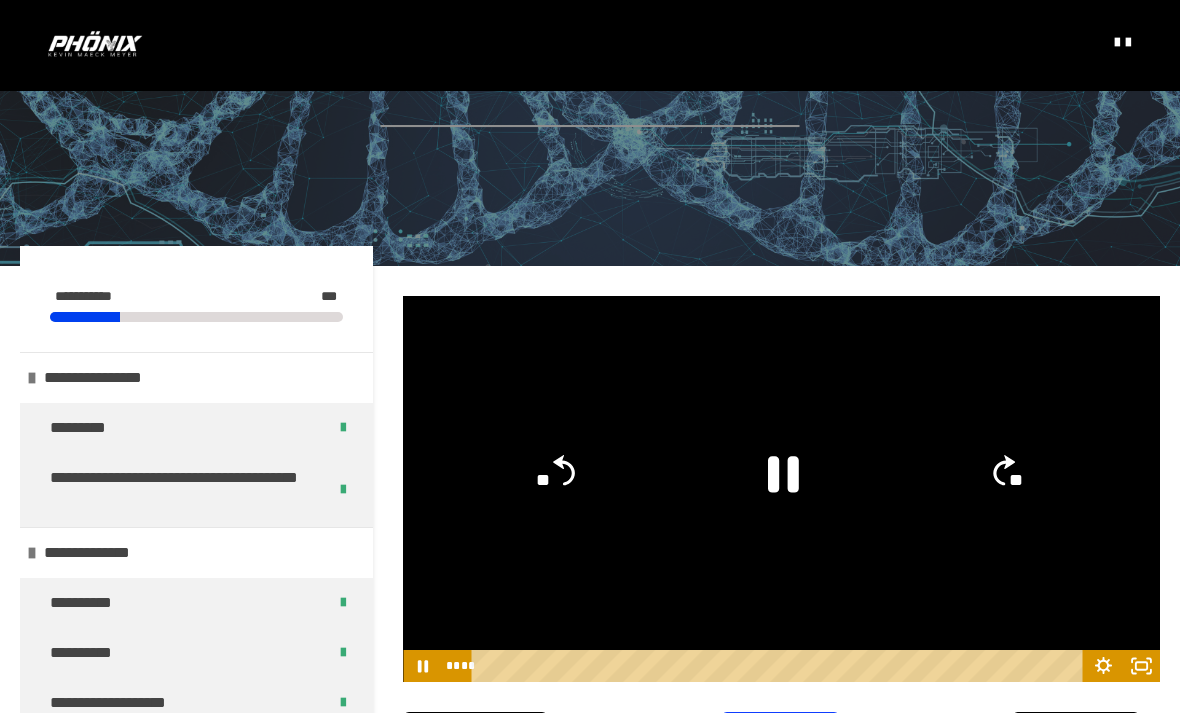 click 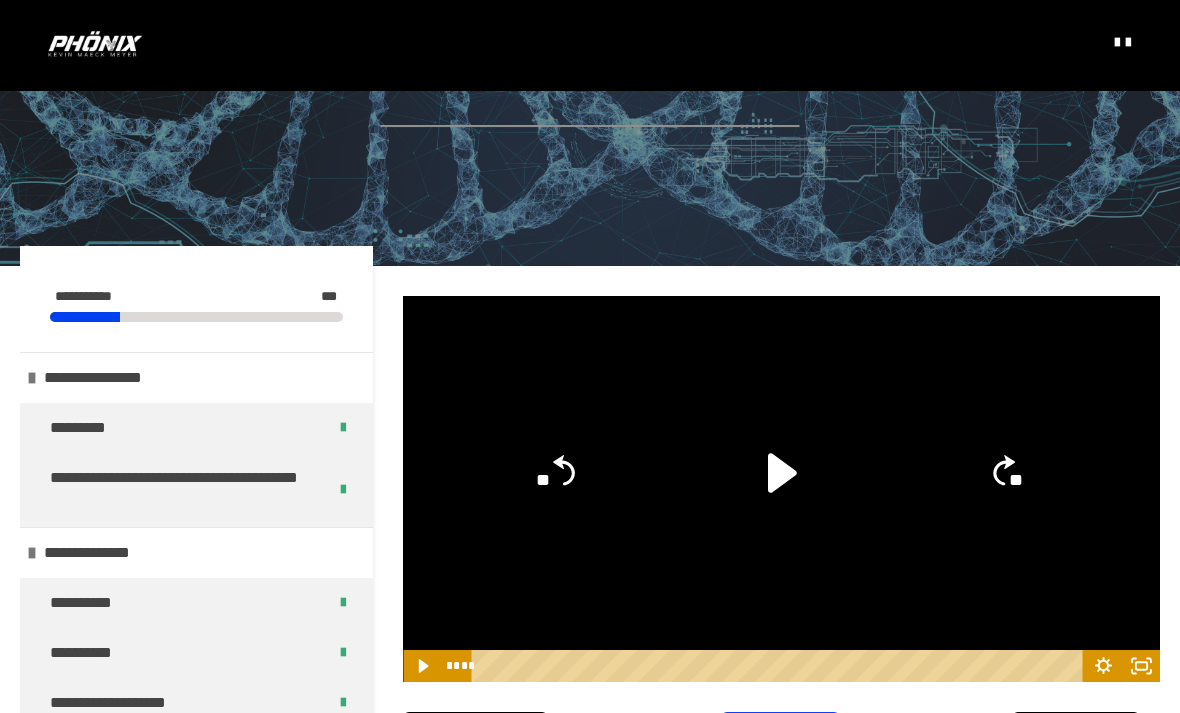 click on "**" 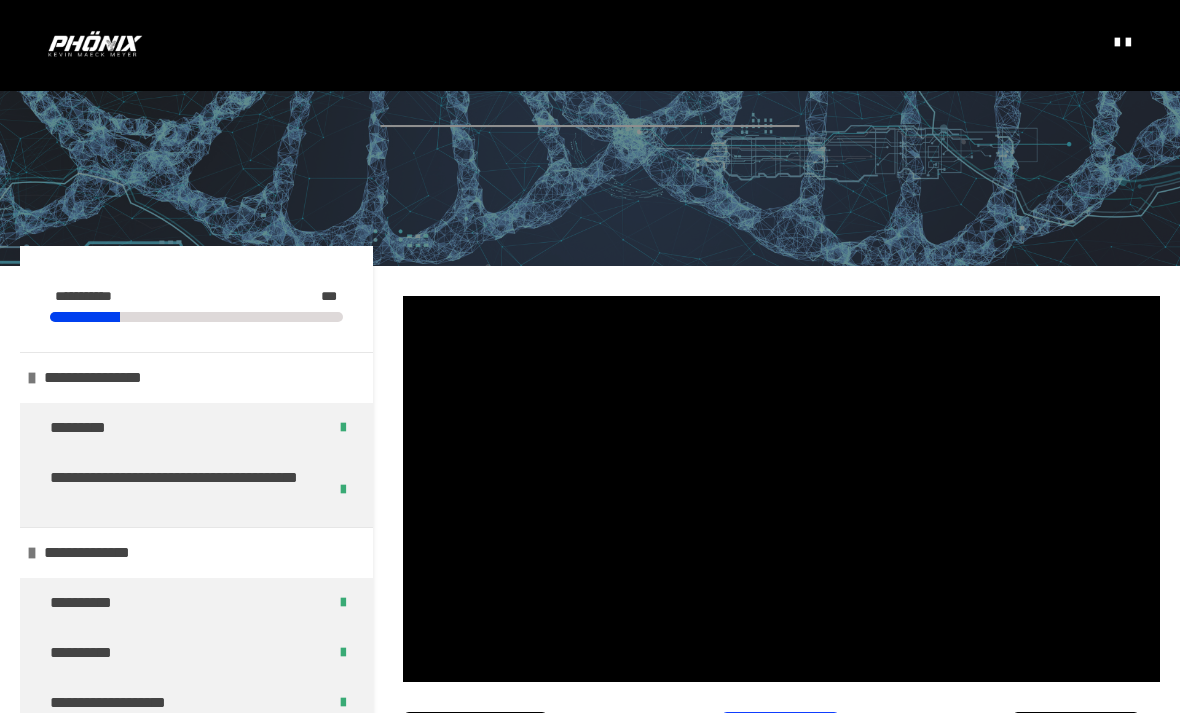 click at bounding box center (781, 489) 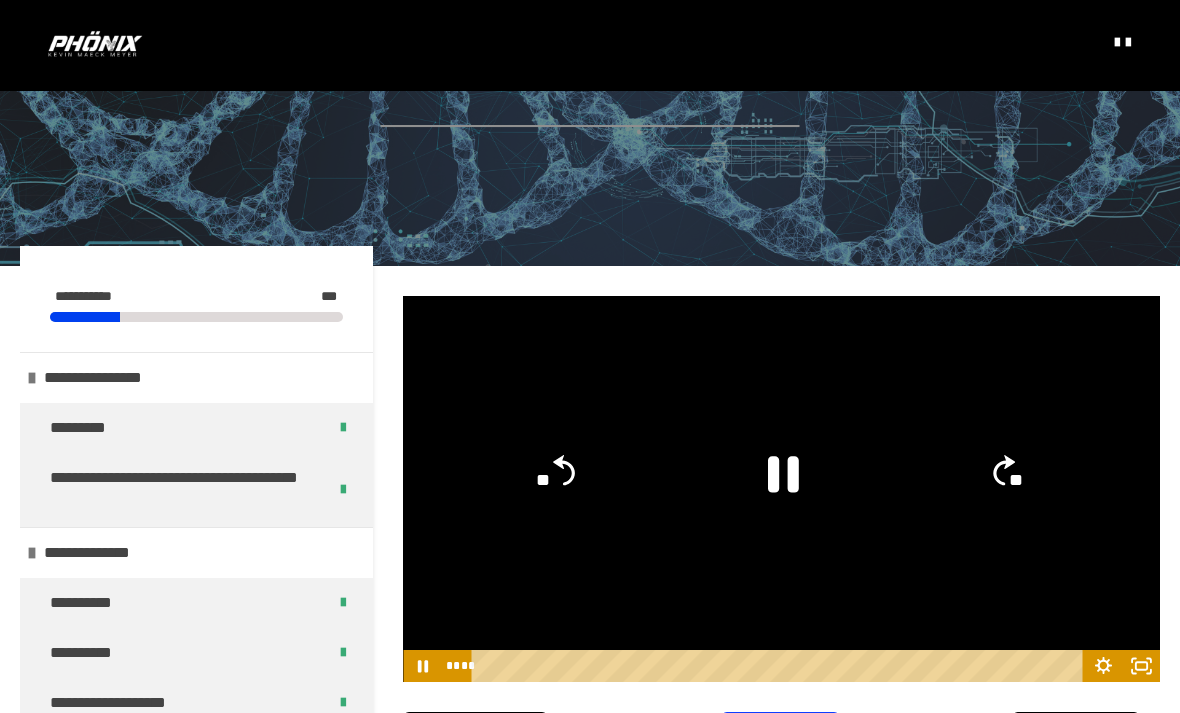 click on "**" 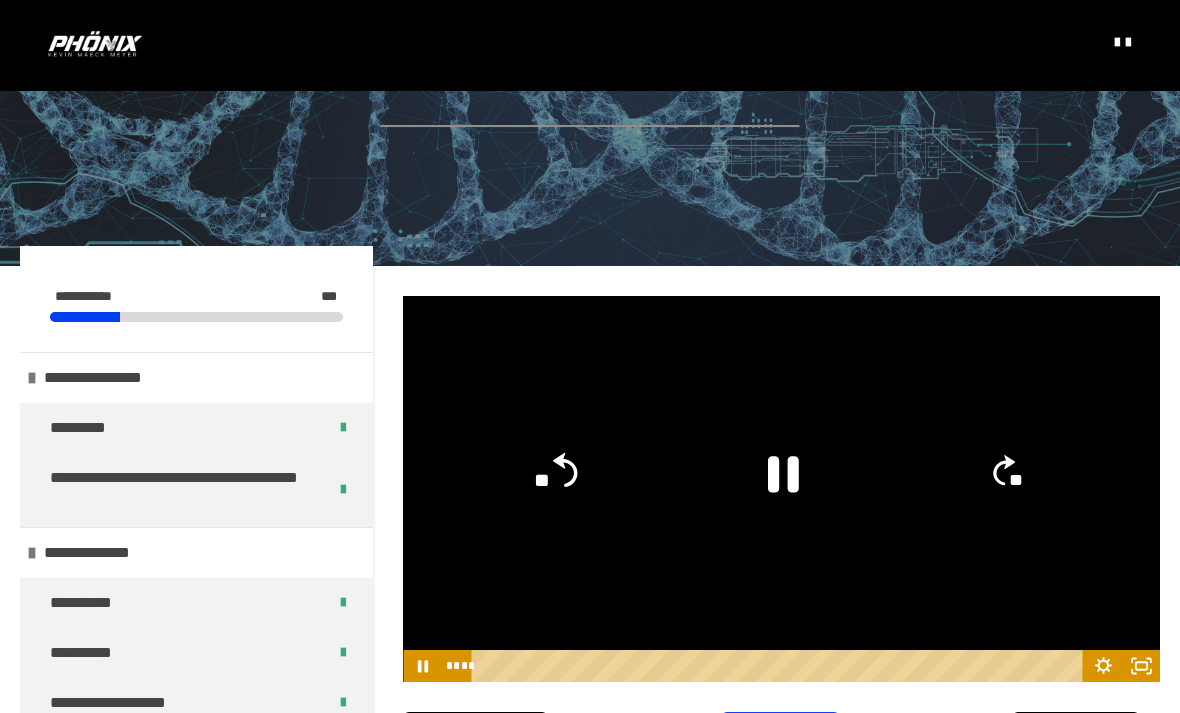 click on "**" 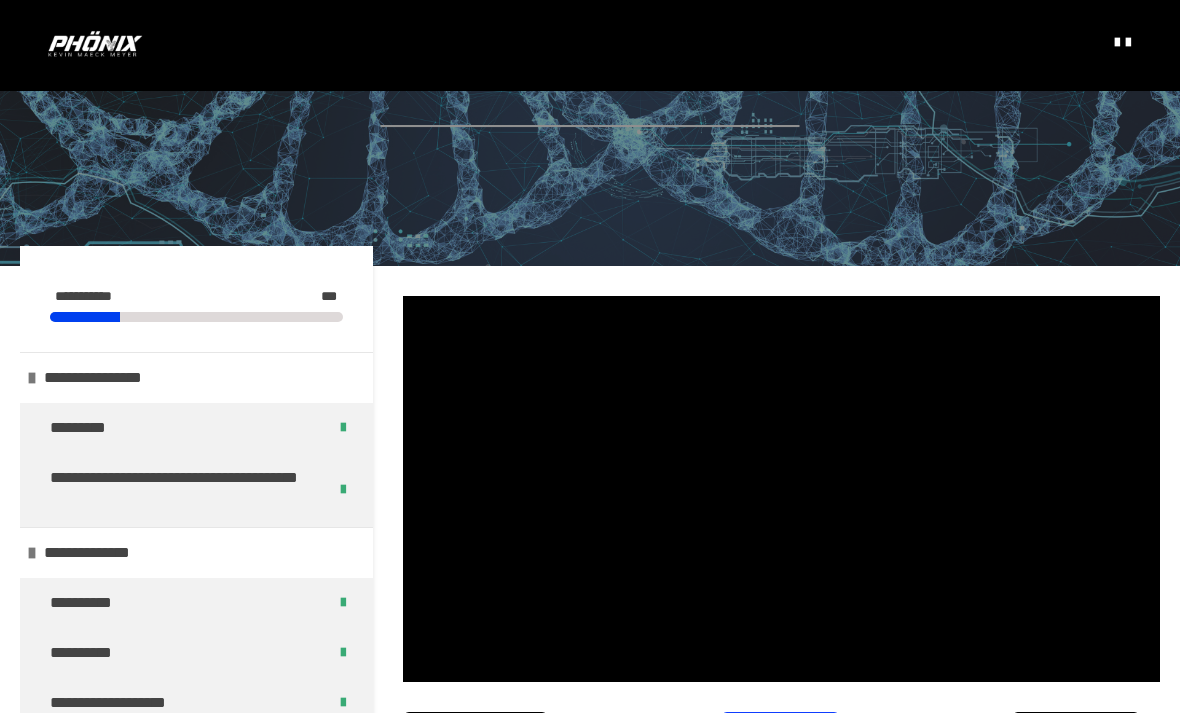 click at bounding box center [781, 489] 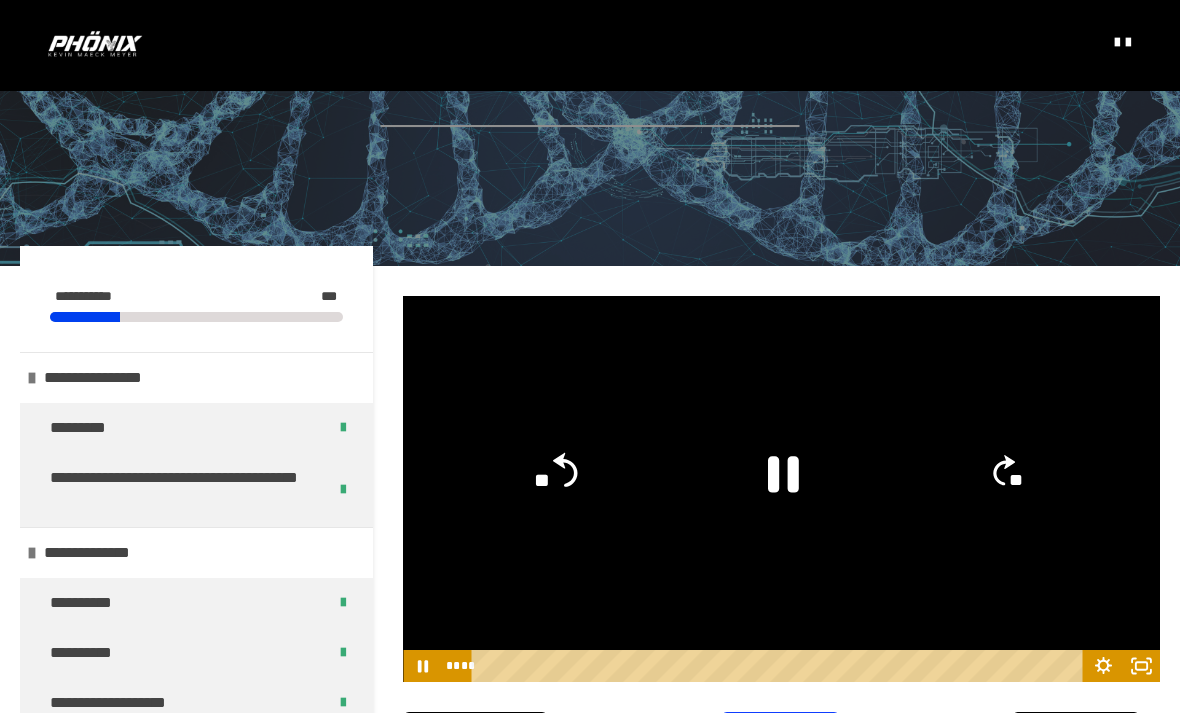click on "**" 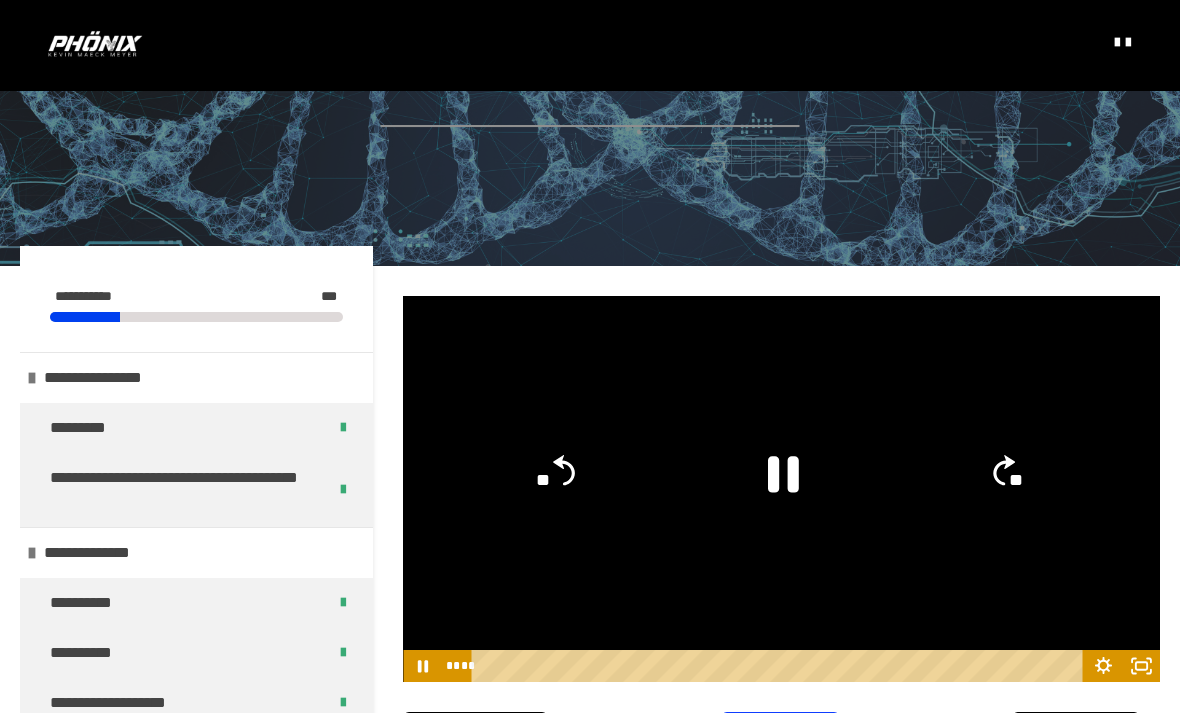 click on "**" 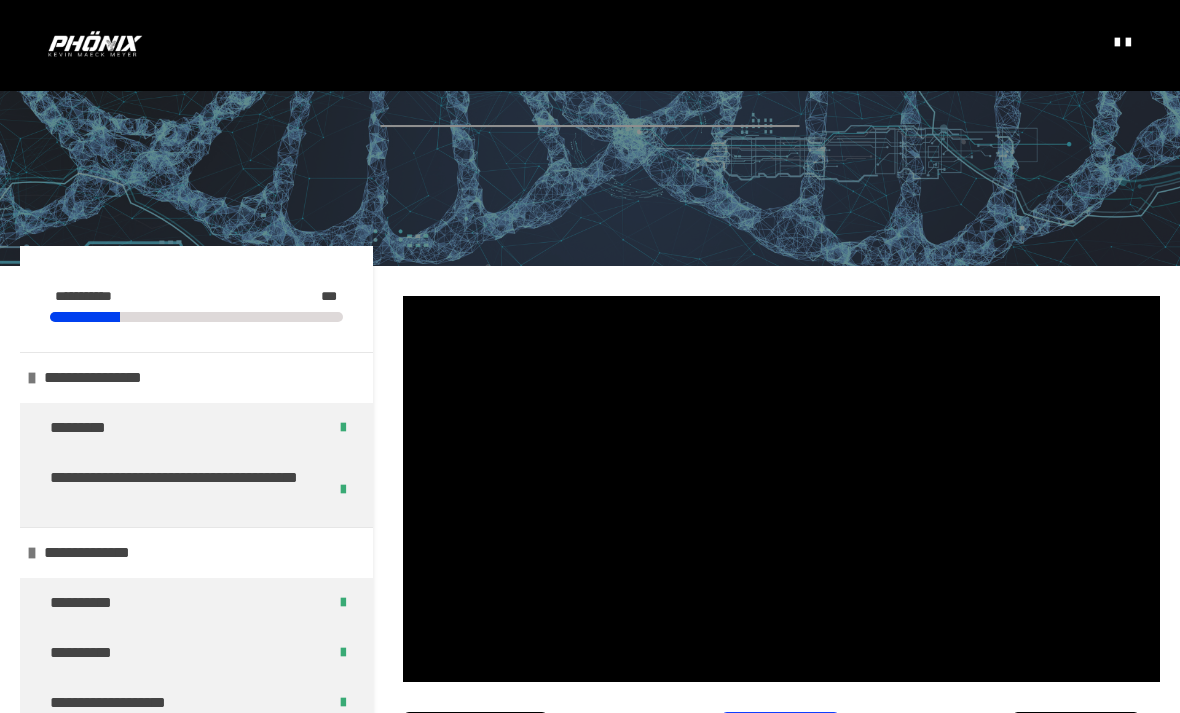 click at bounding box center [781, 489] 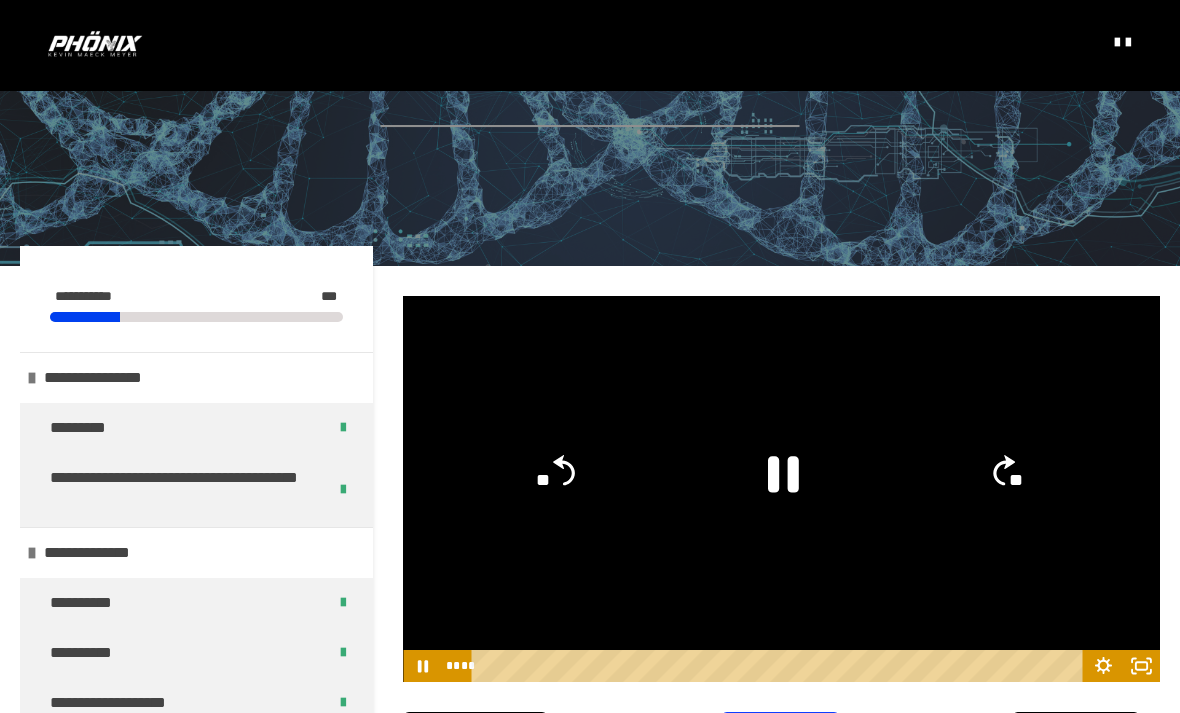 click 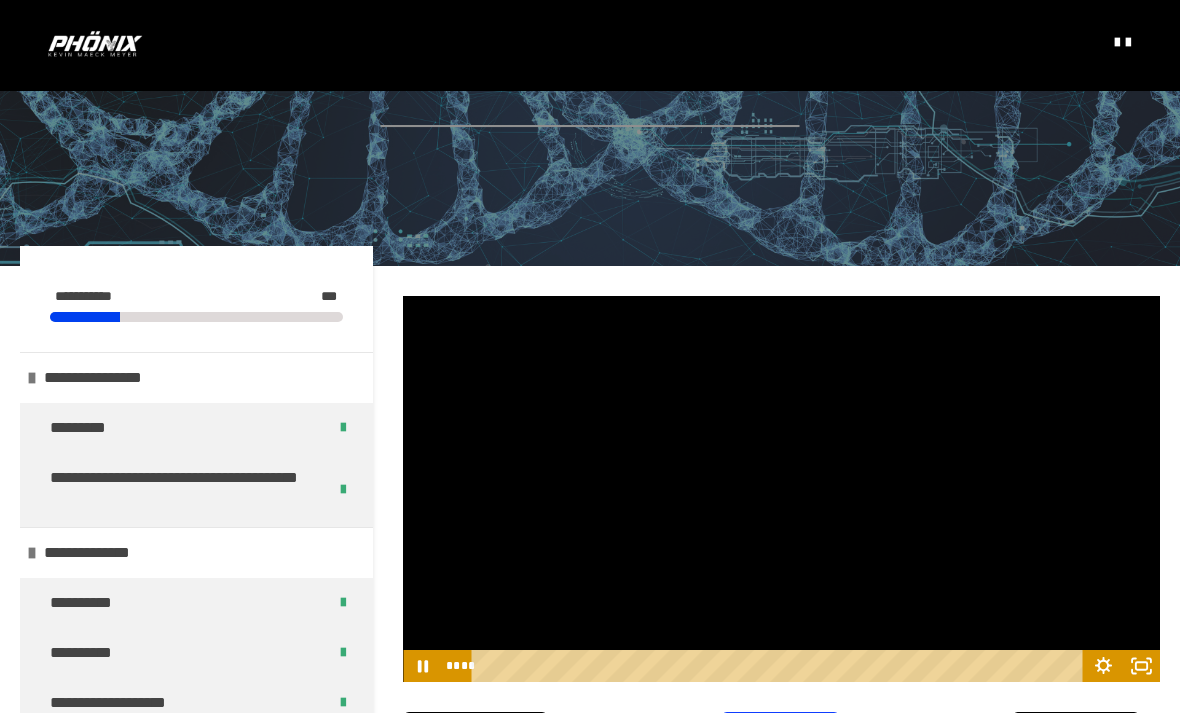 click at bounding box center (781, 489) 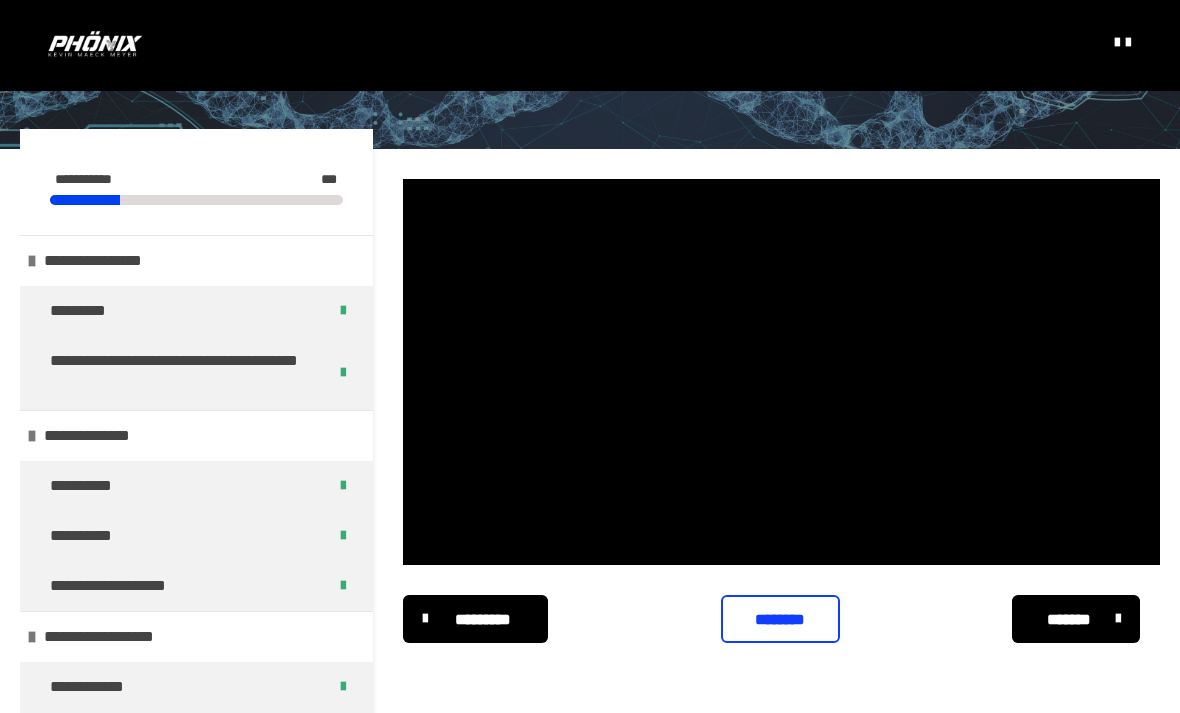 scroll, scrollTop: 223, scrollLeft: 0, axis: vertical 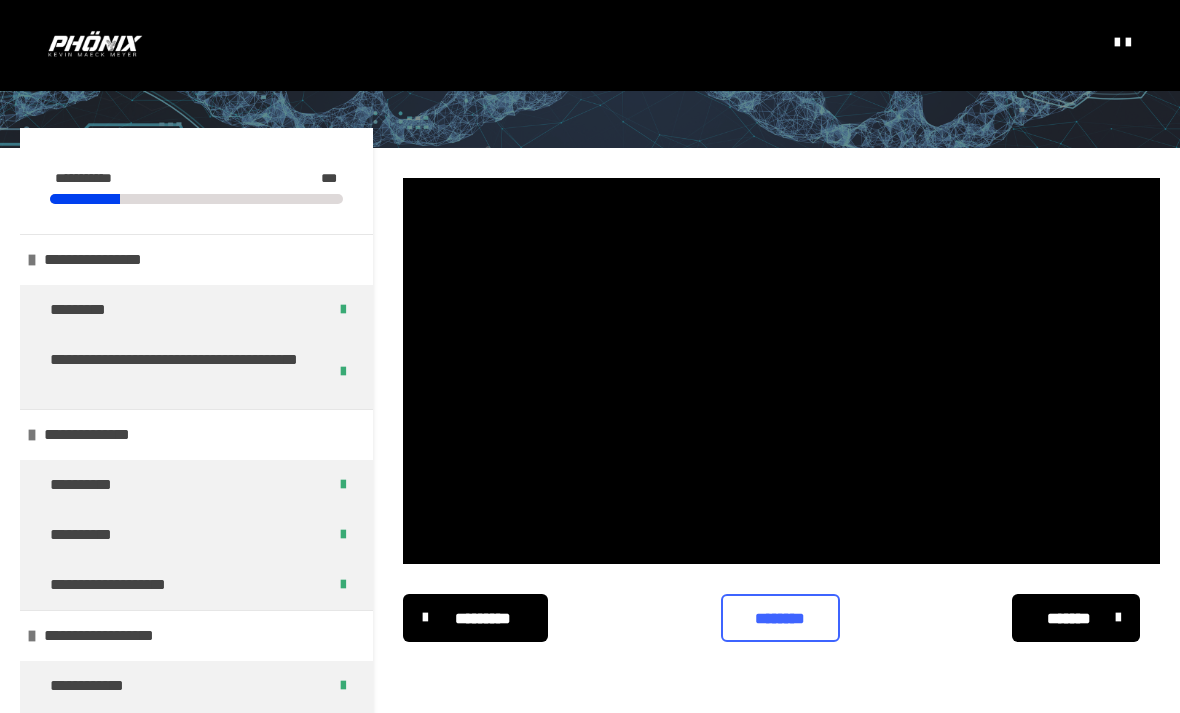 click on "********" at bounding box center (781, 619) 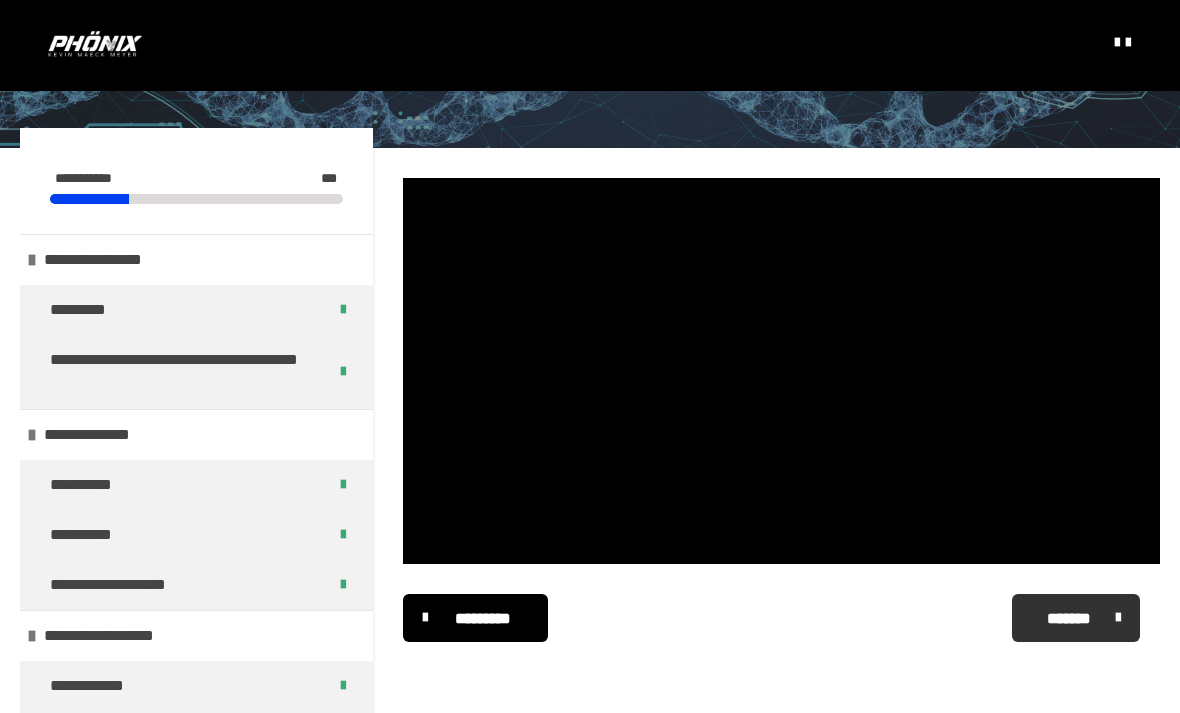 click on "*******" at bounding box center [1069, 619] 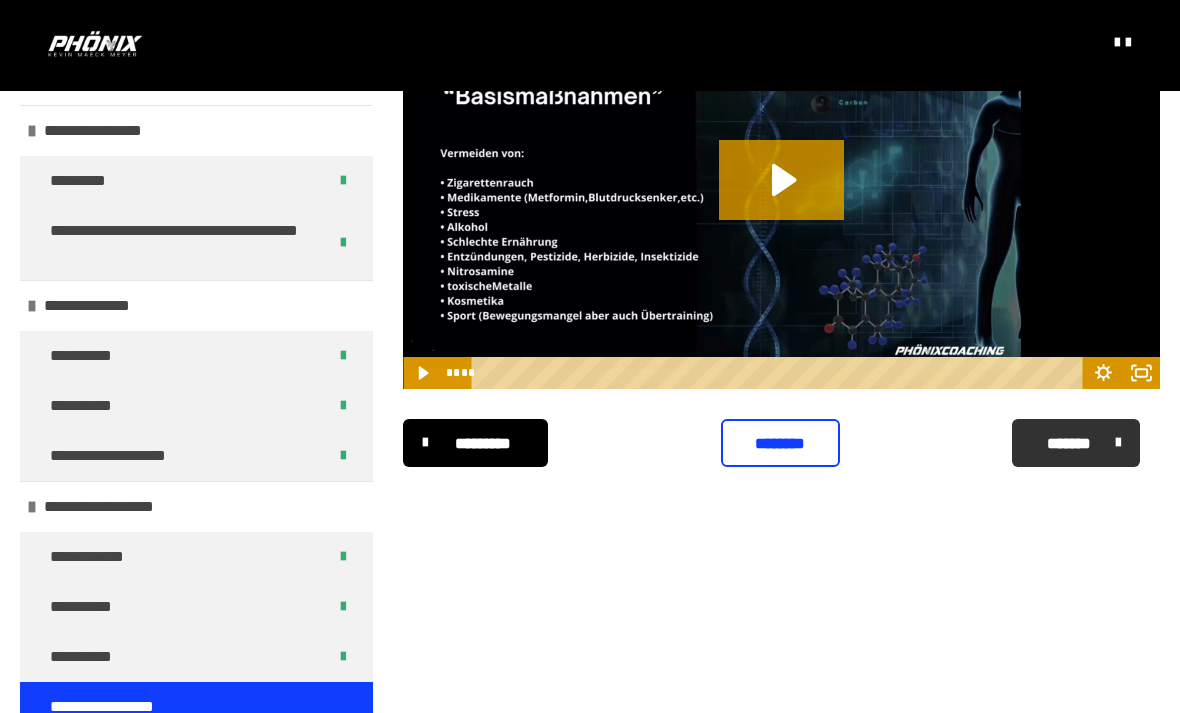 scroll, scrollTop: 431, scrollLeft: 0, axis: vertical 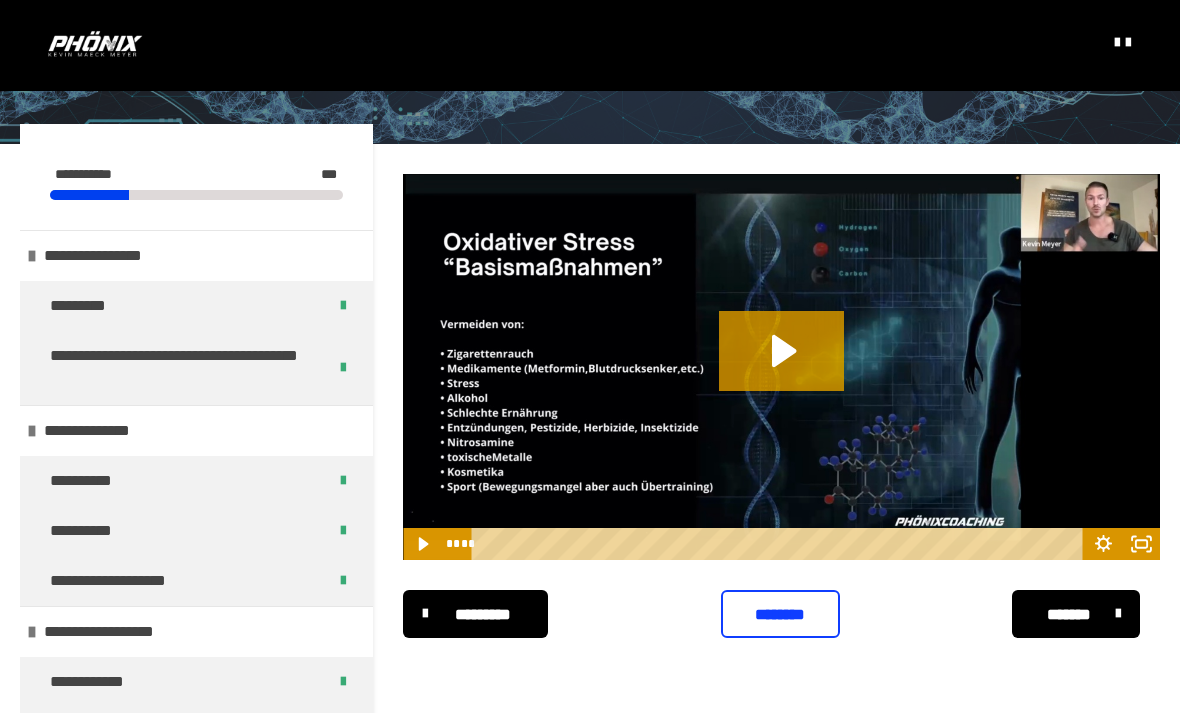 click 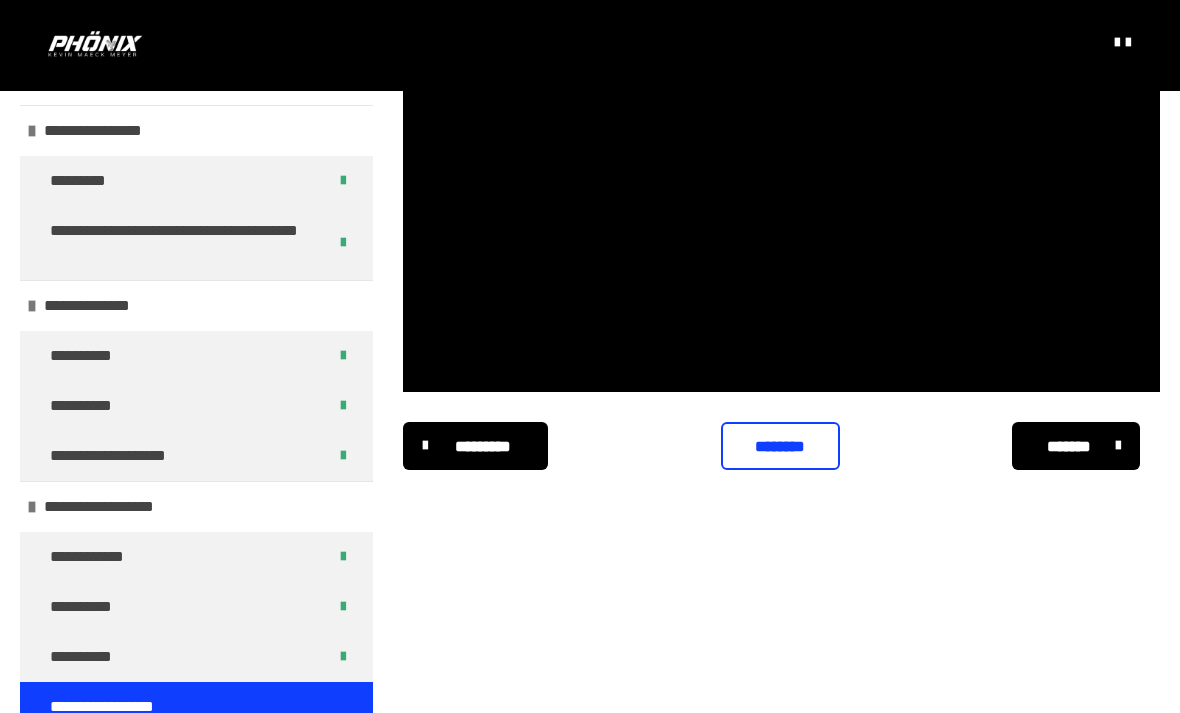 scroll, scrollTop: 361, scrollLeft: 0, axis: vertical 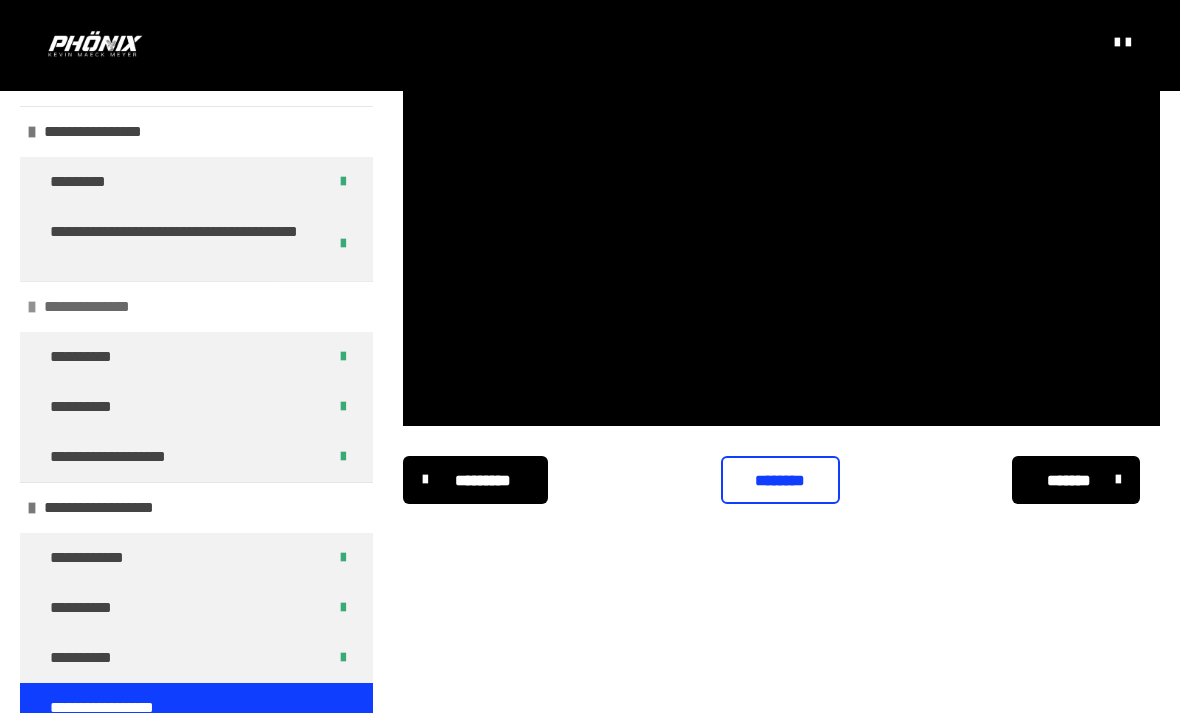 click on "**********" at bounding box center (103, 307) 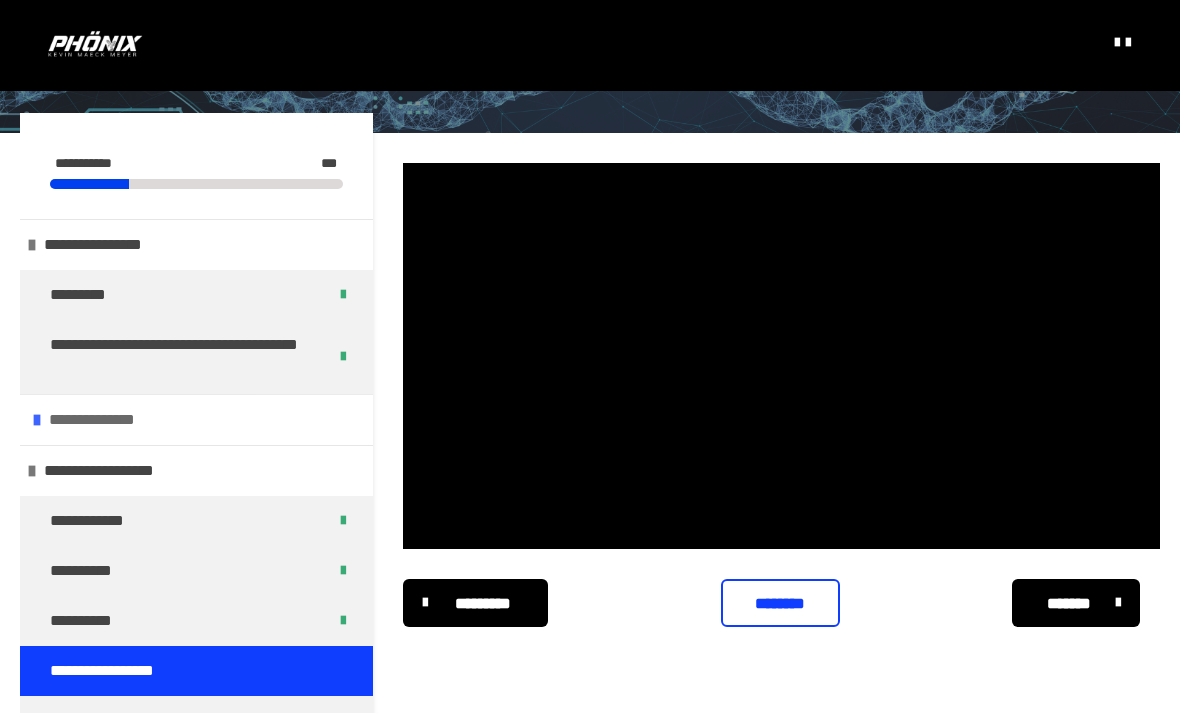 scroll, scrollTop: 238, scrollLeft: 0, axis: vertical 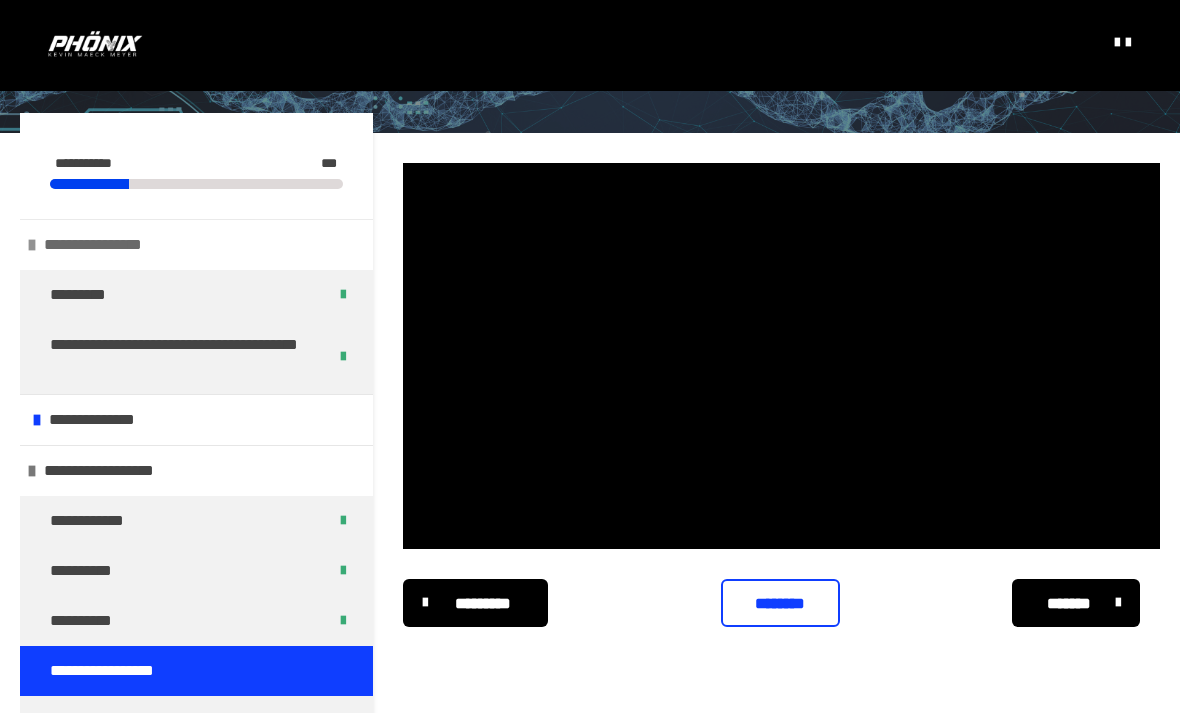 click on "**********" at bounding box center (103, 245) 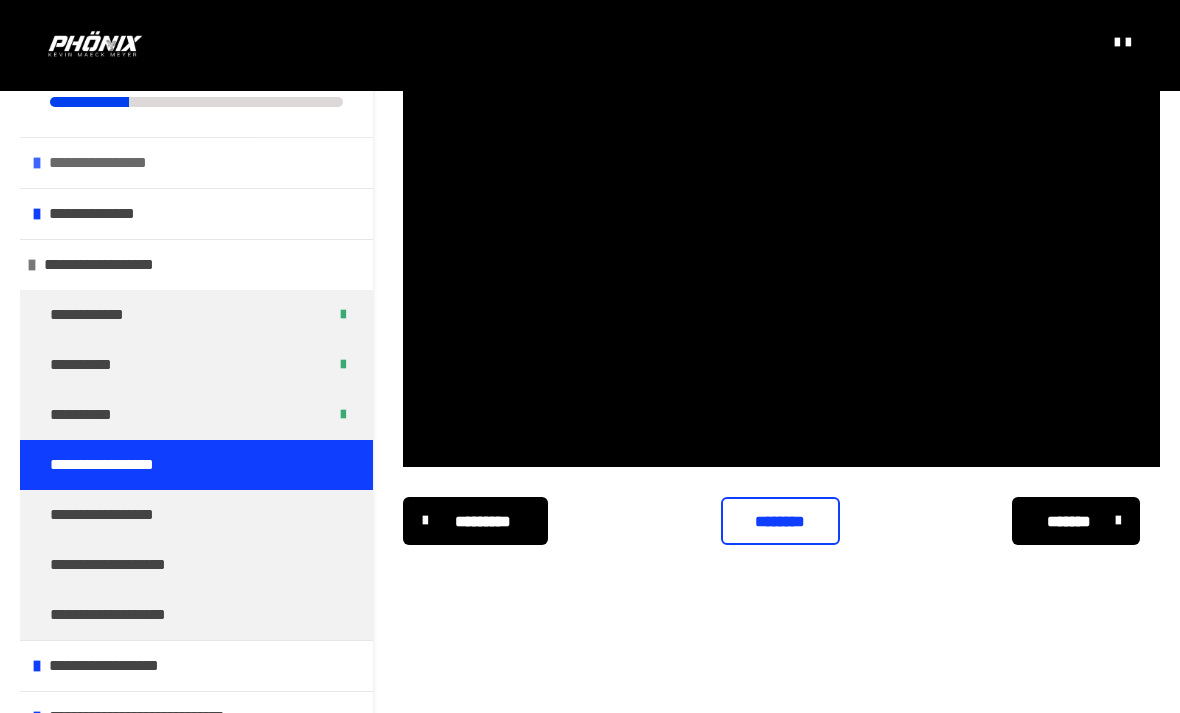 scroll, scrollTop: 431, scrollLeft: 0, axis: vertical 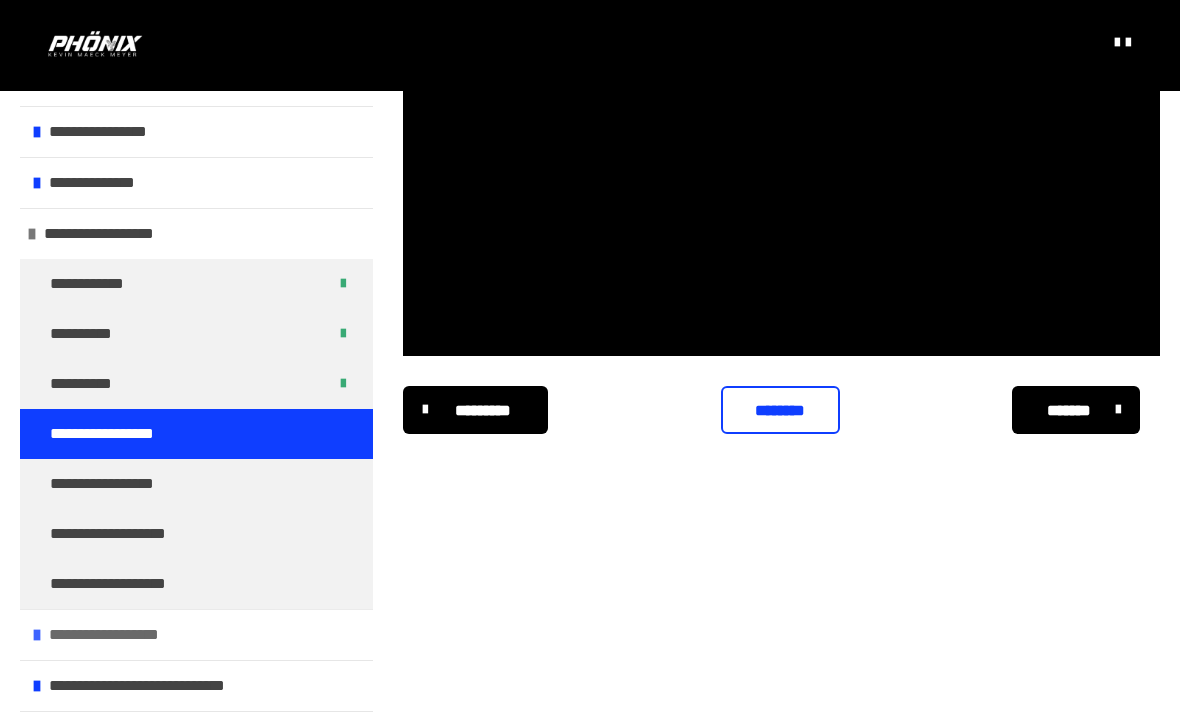click on "**********" at bounding box center (119, 635) 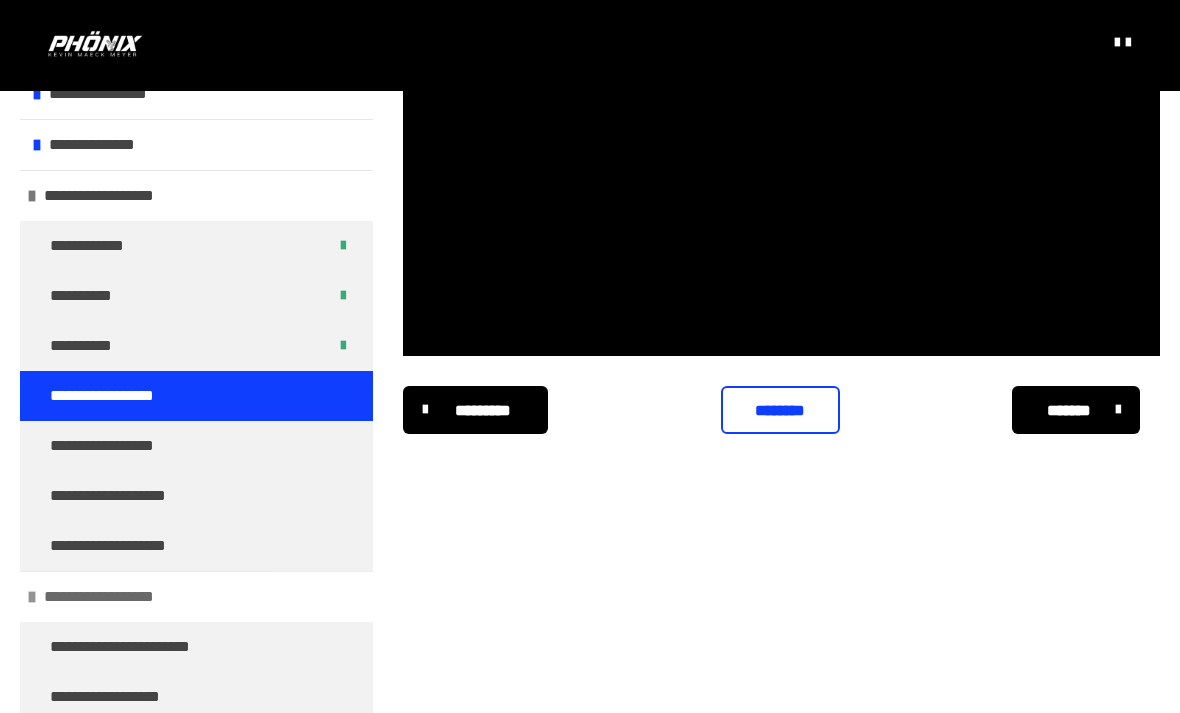 scroll, scrollTop: 0, scrollLeft: 0, axis: both 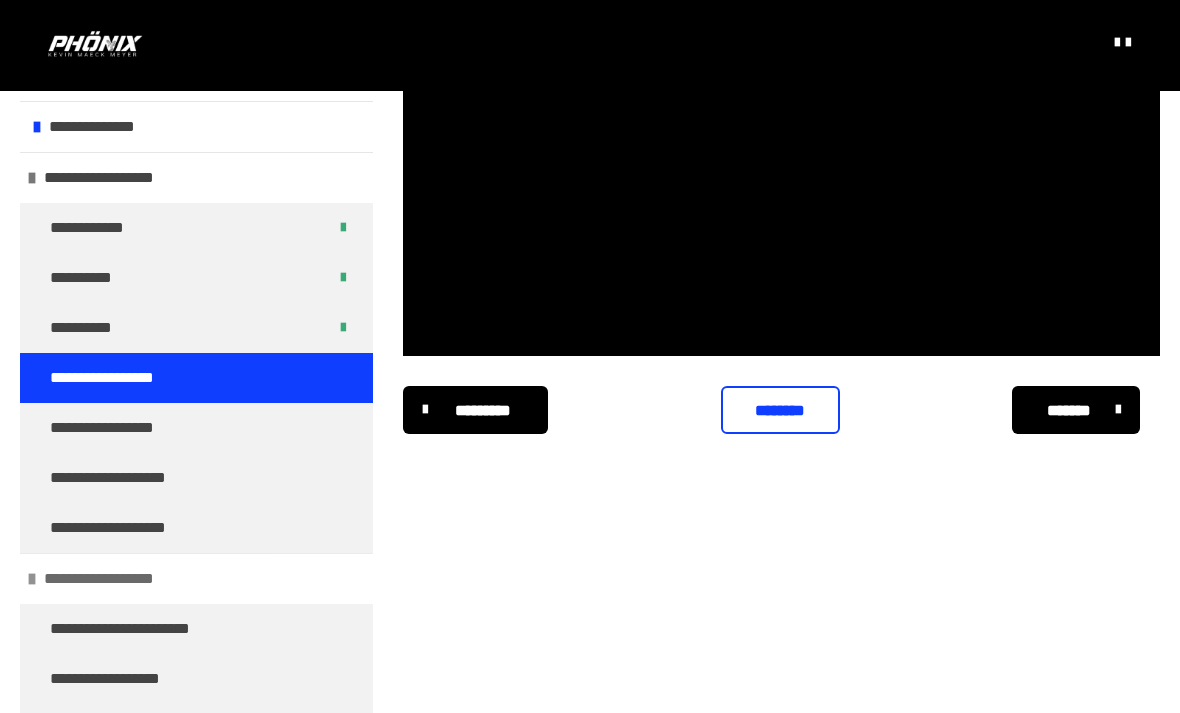 click at bounding box center (32, 579) 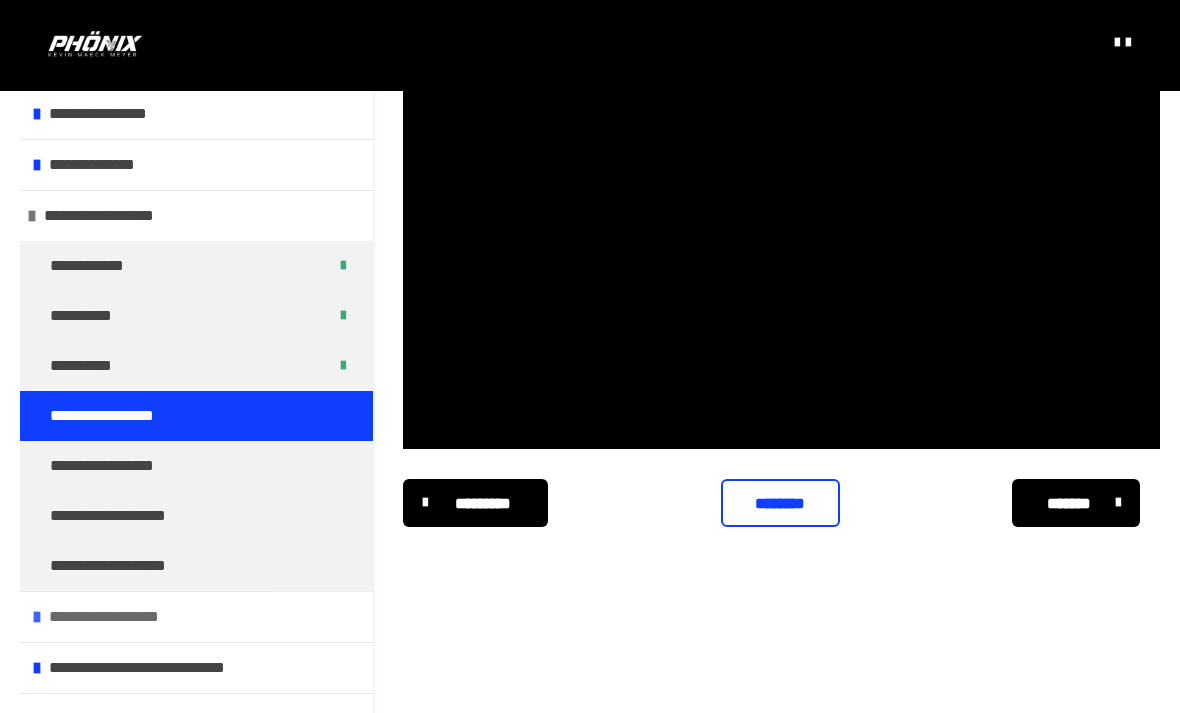scroll, scrollTop: 271, scrollLeft: 0, axis: vertical 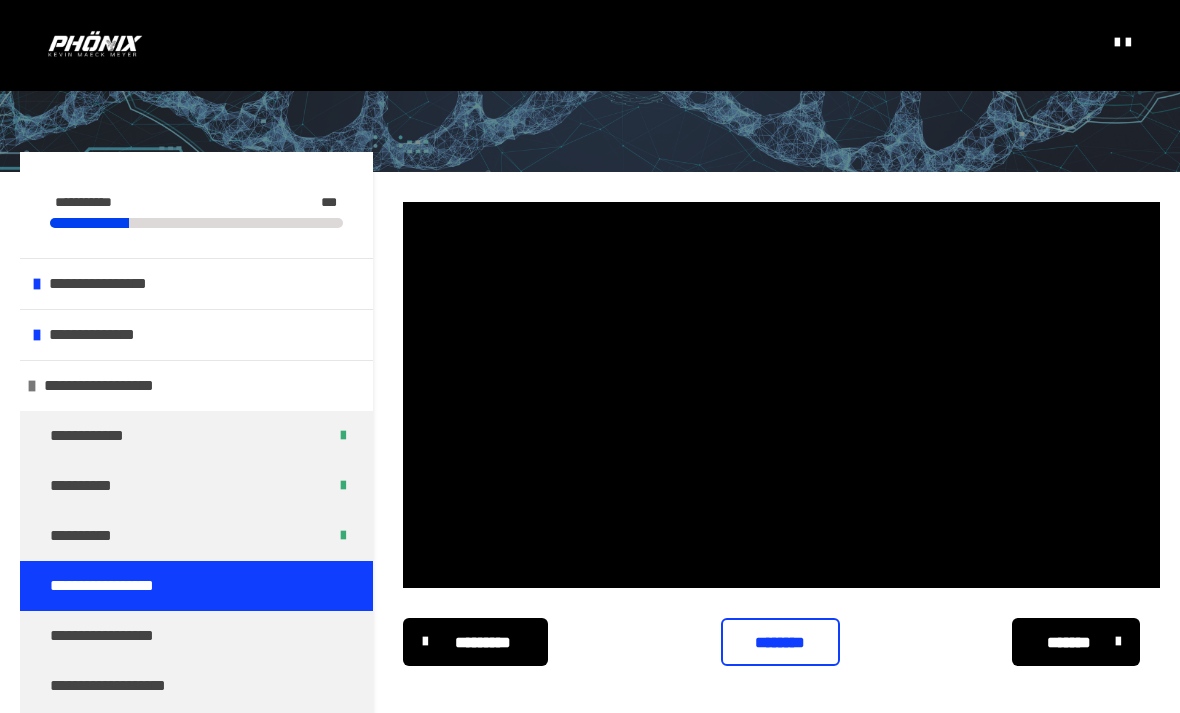 click at bounding box center (781, 395) 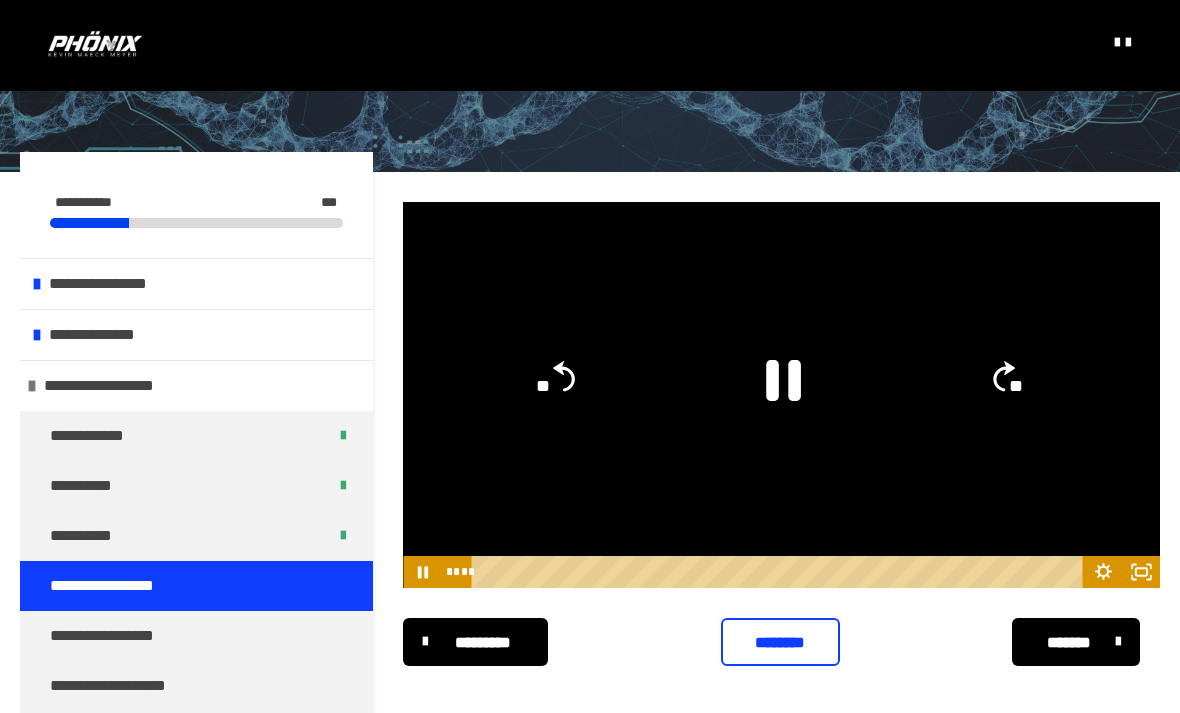 click 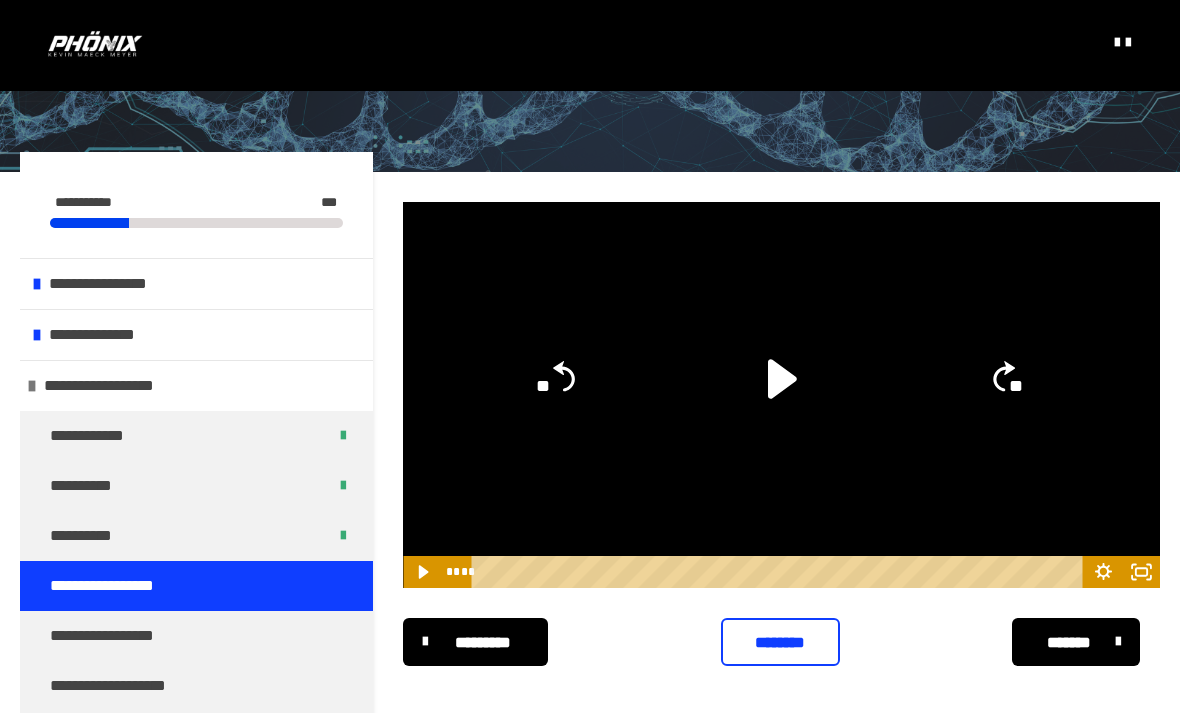 click 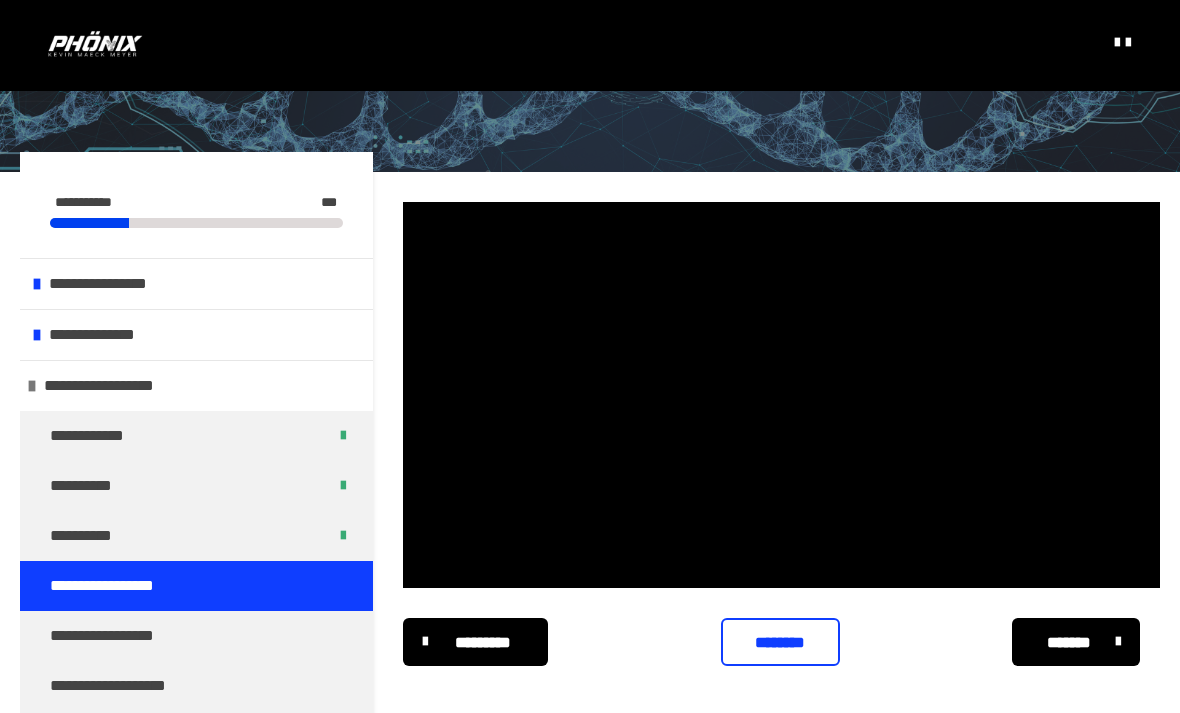 click at bounding box center [781, 395] 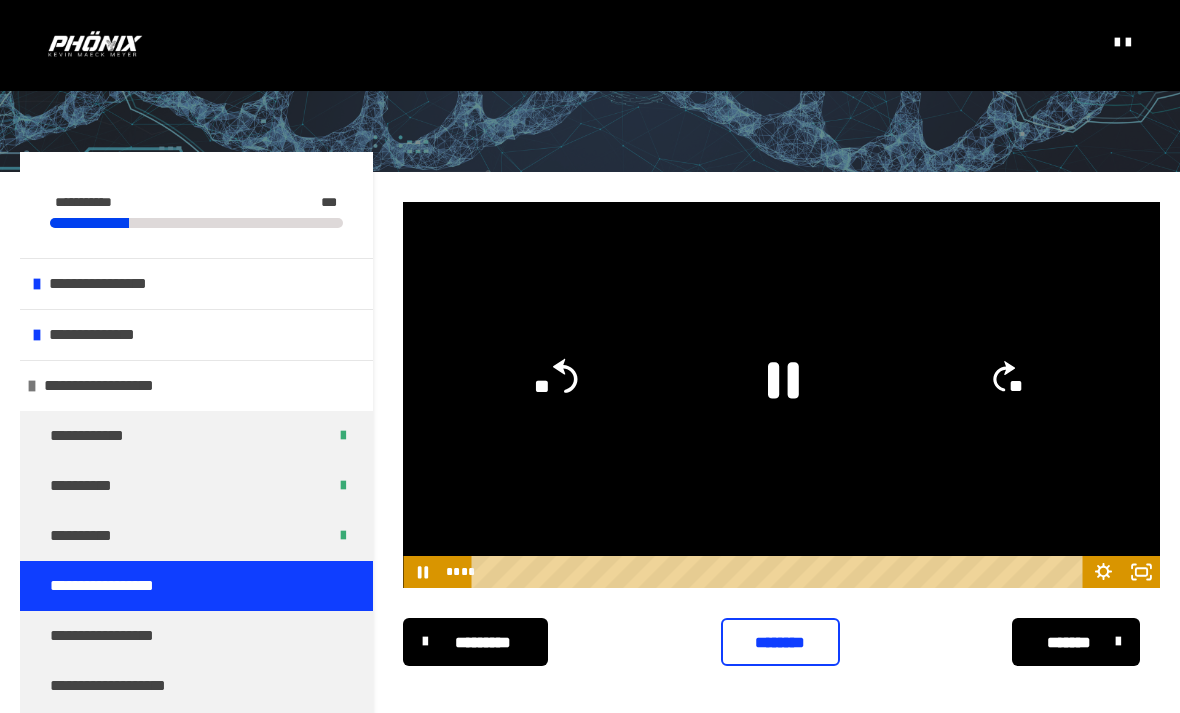 click on "**" 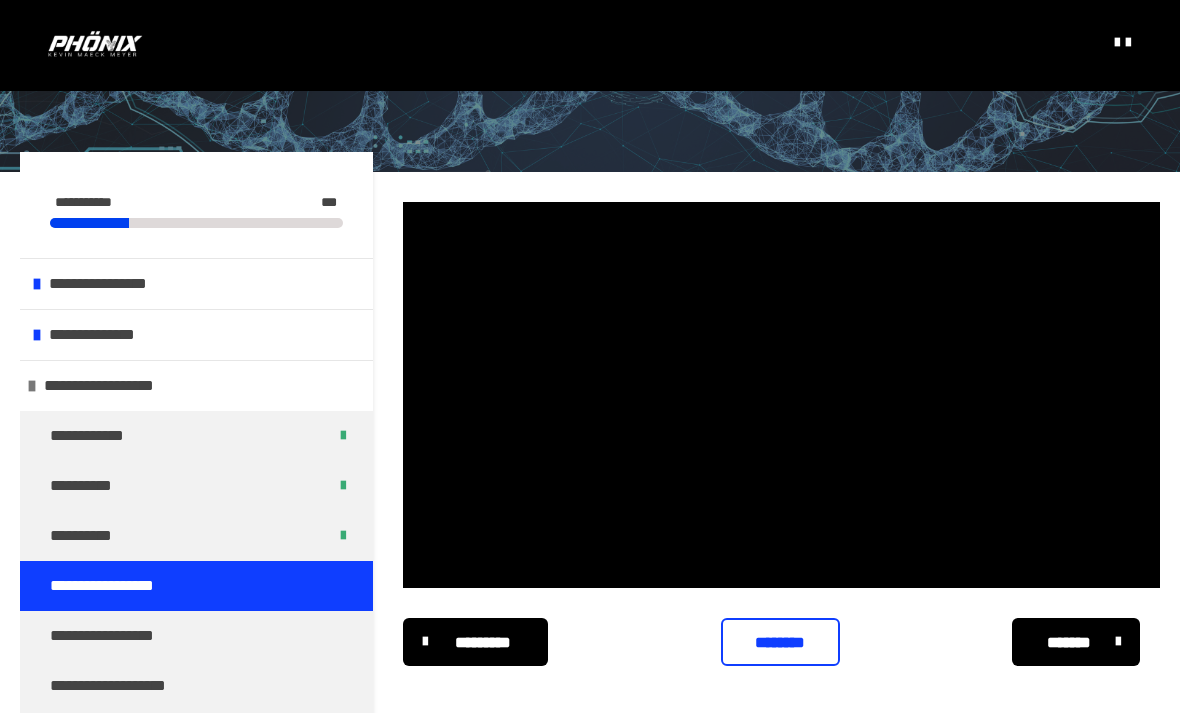 click at bounding box center [781, 395] 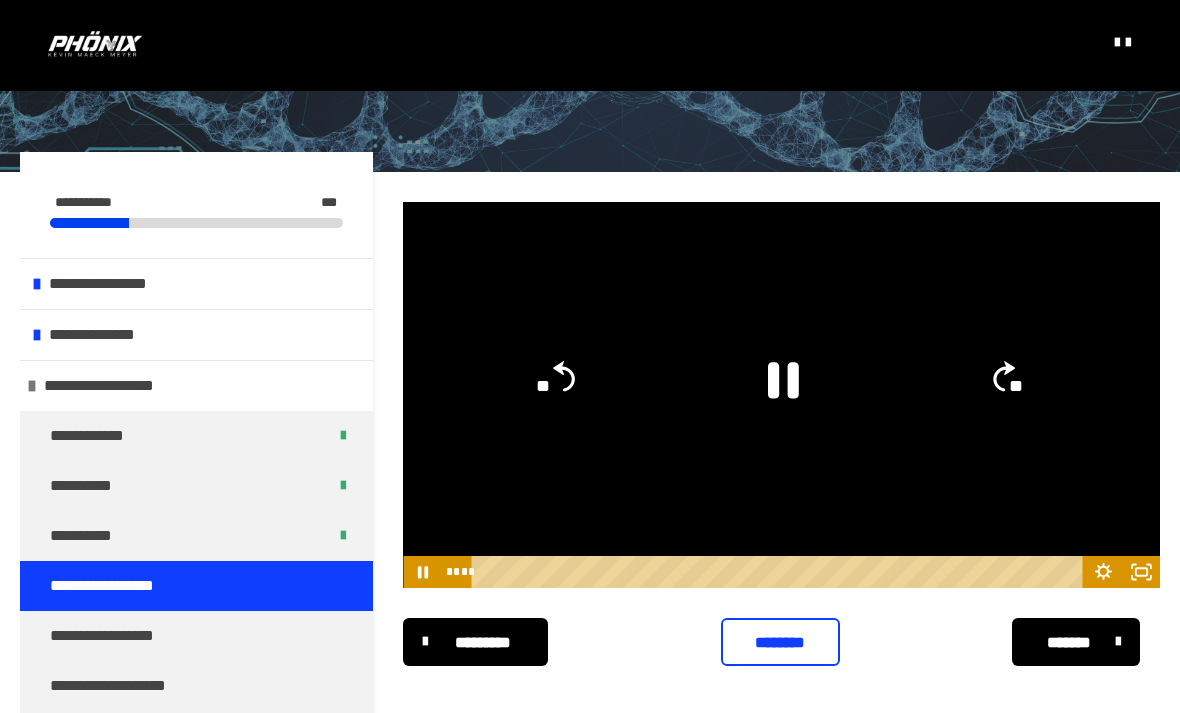 click 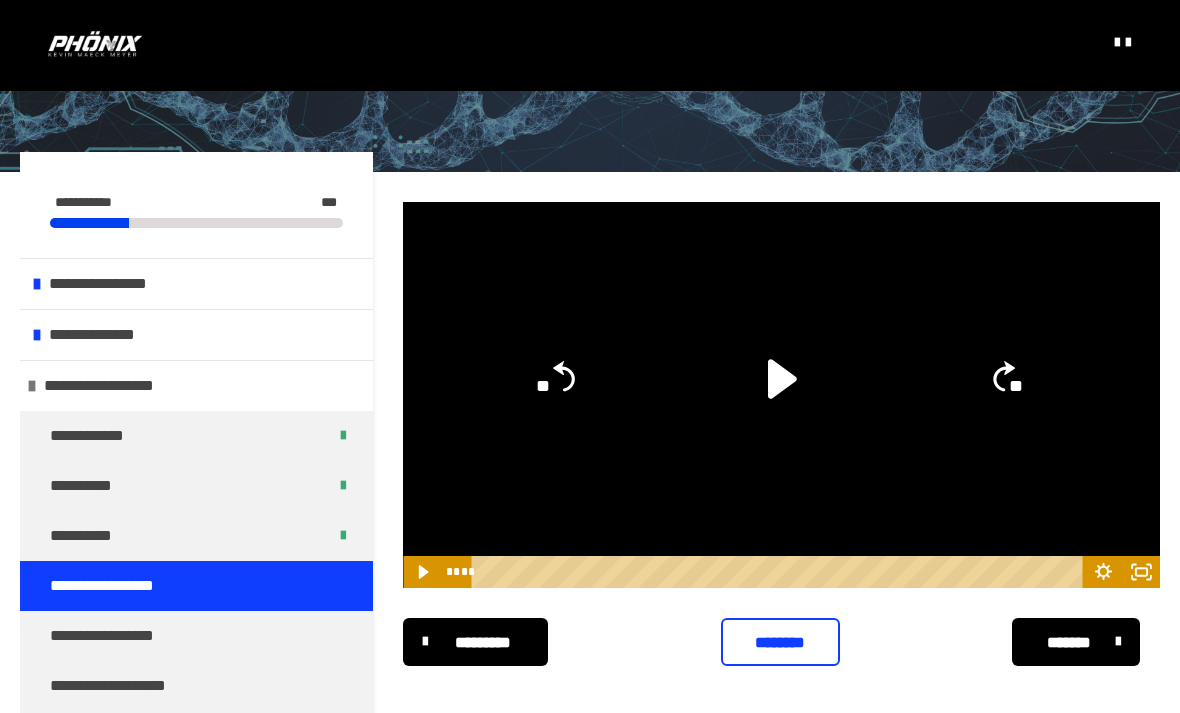 click 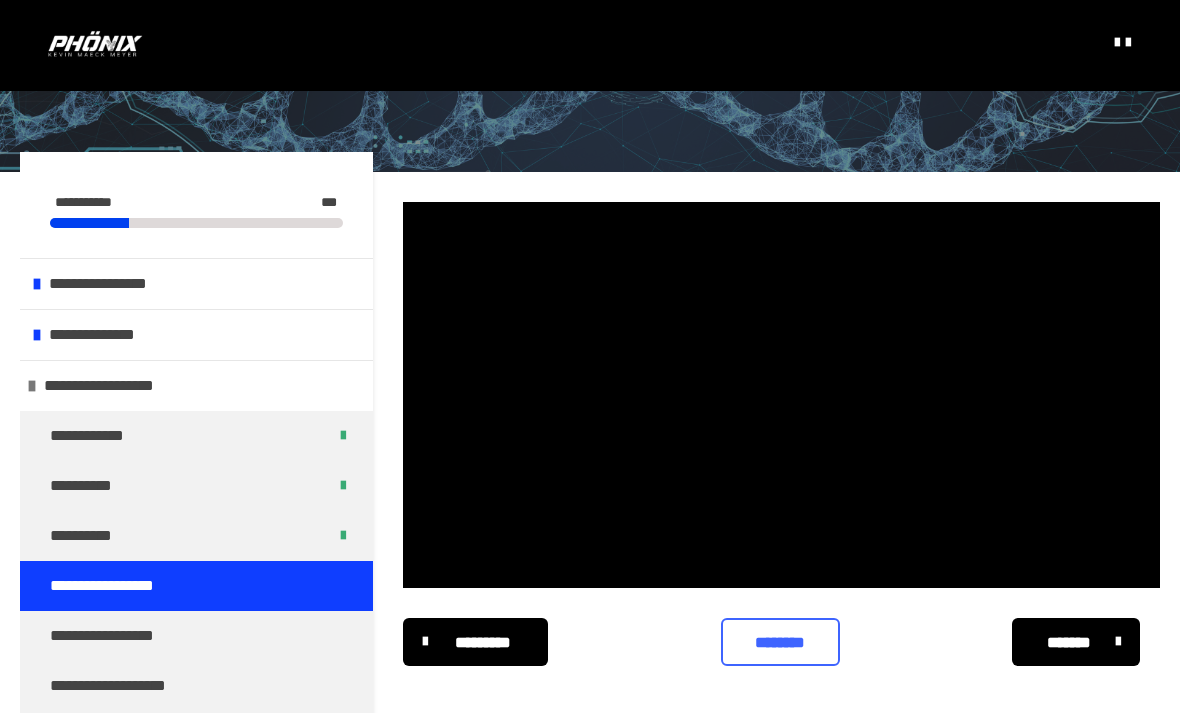 click on "********" at bounding box center [781, 643] 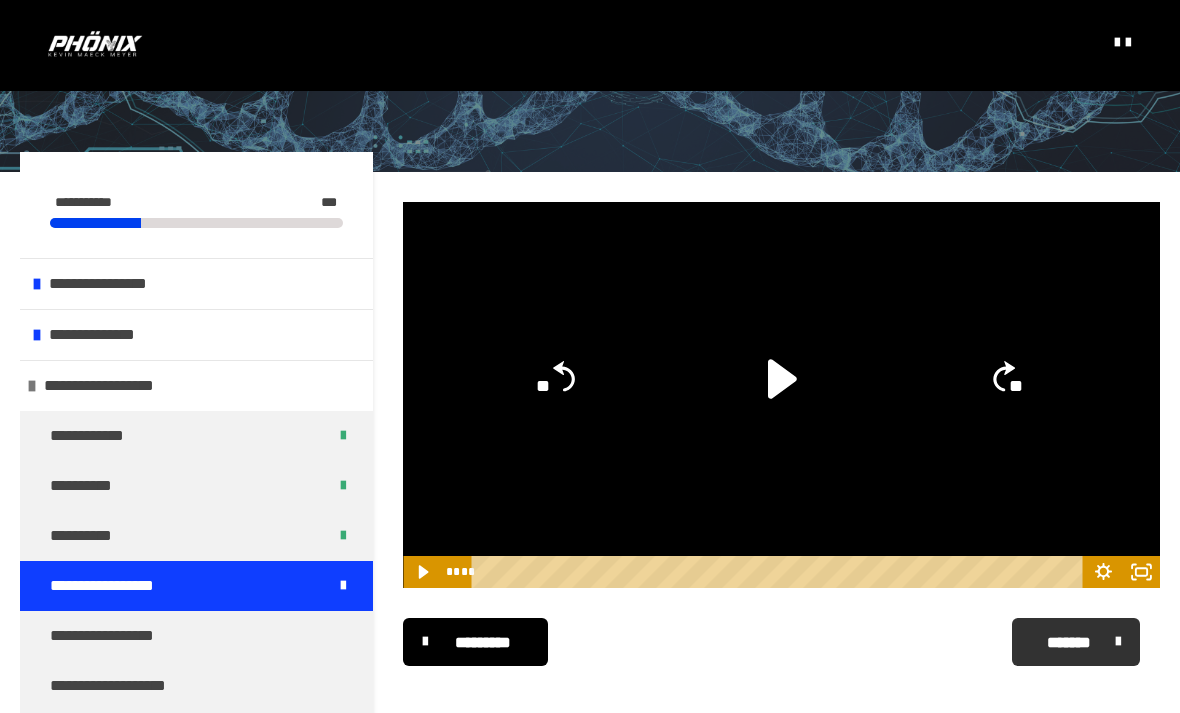 click on "*******" at bounding box center (1069, 643) 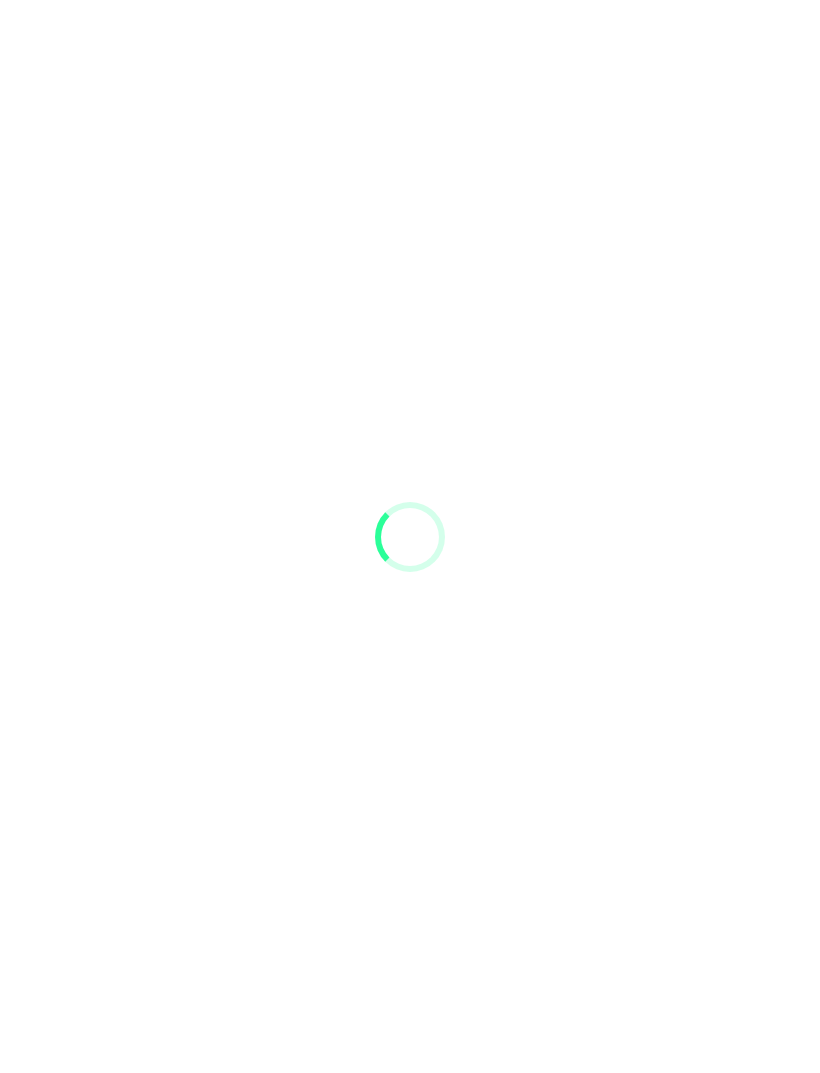 scroll, scrollTop: 0, scrollLeft: 0, axis: both 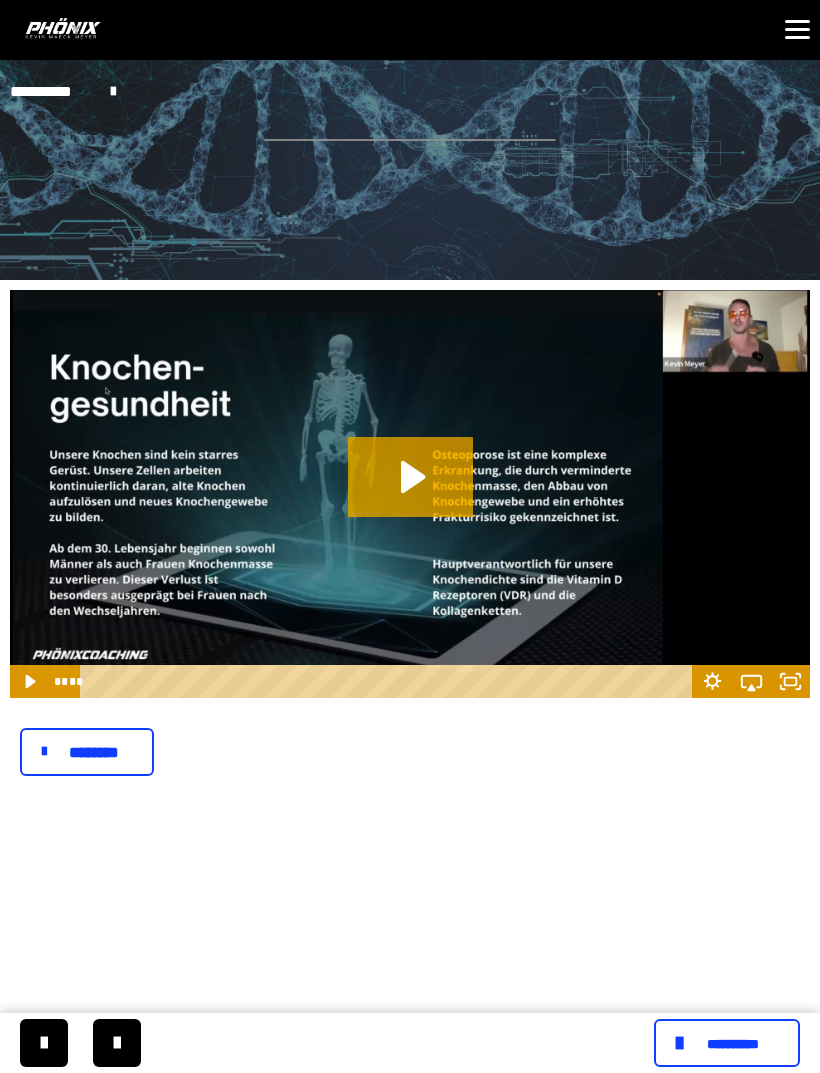 click 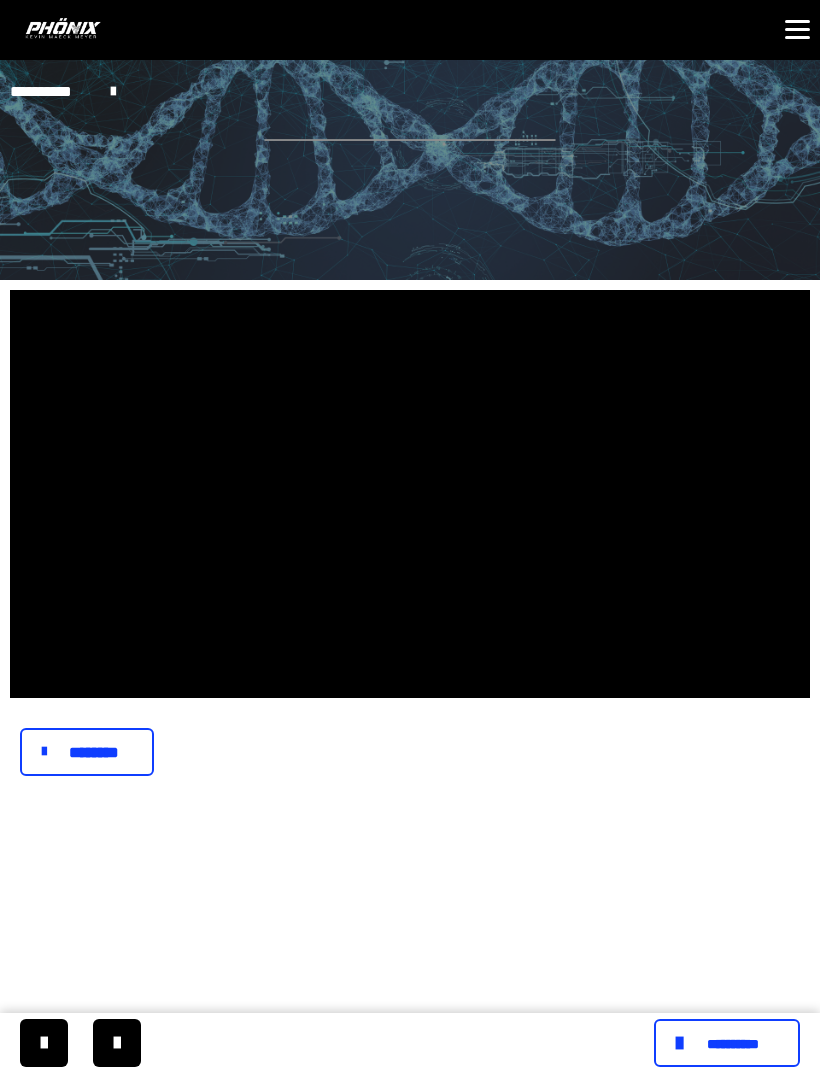 click at bounding box center [410, 494] 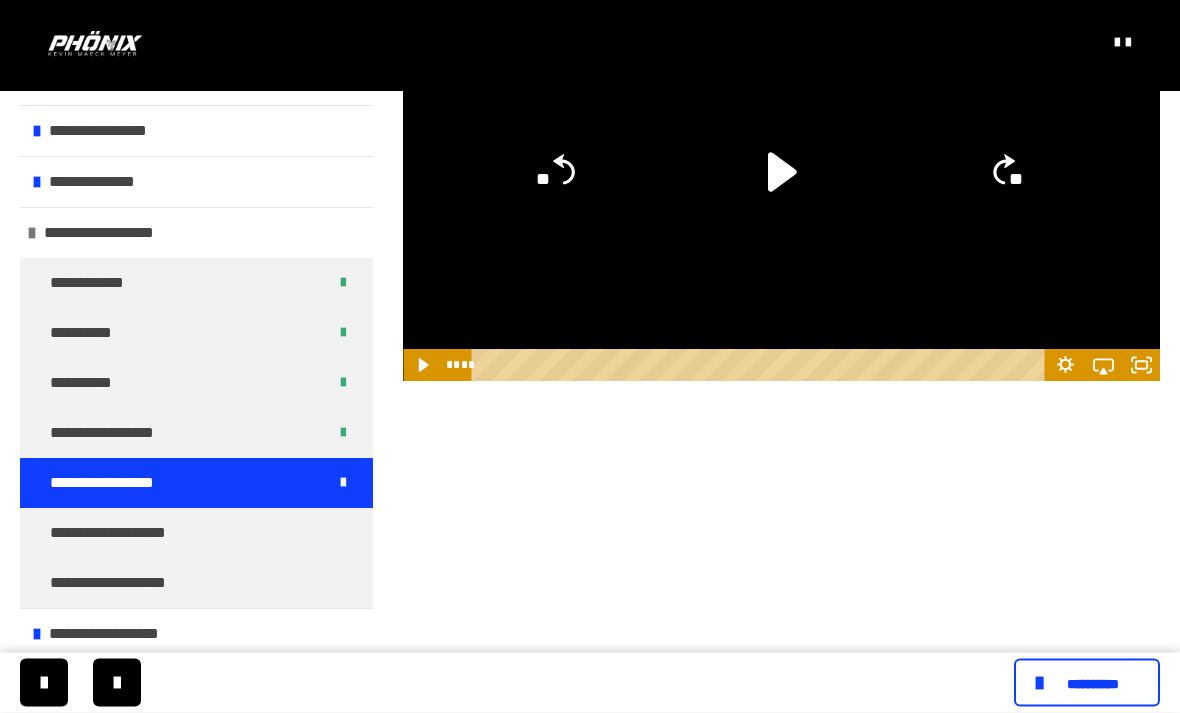 scroll, scrollTop: 431, scrollLeft: 0, axis: vertical 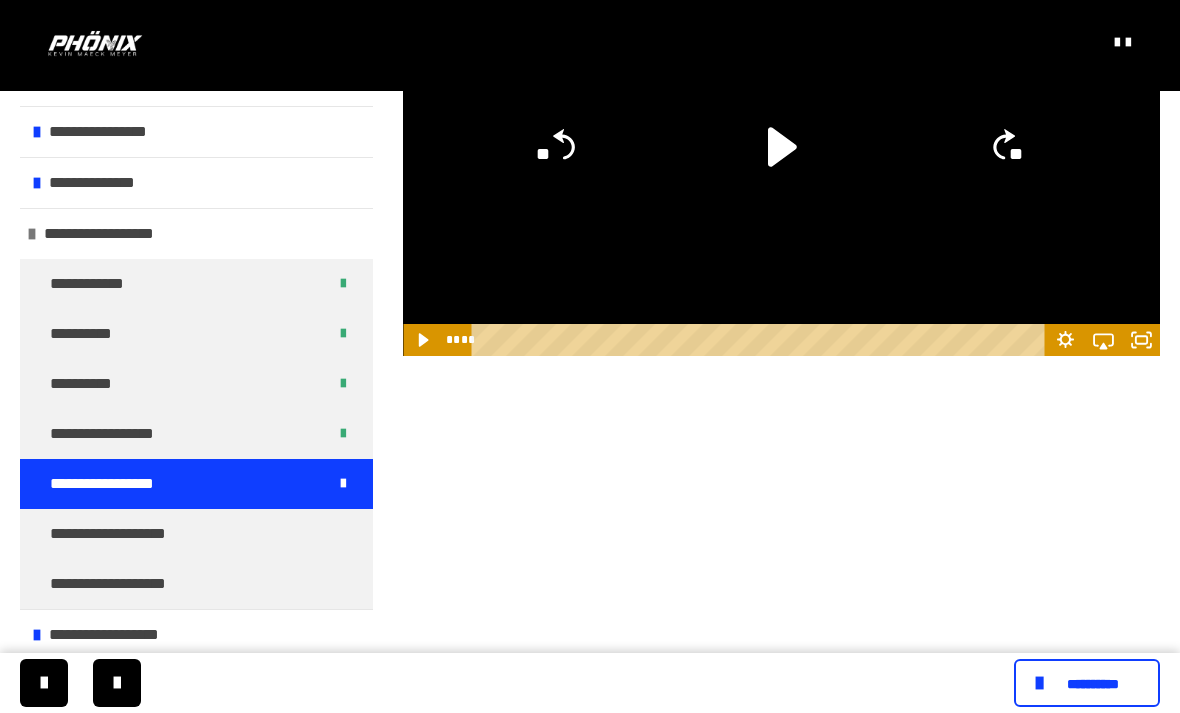click at bounding box center (32, 234) 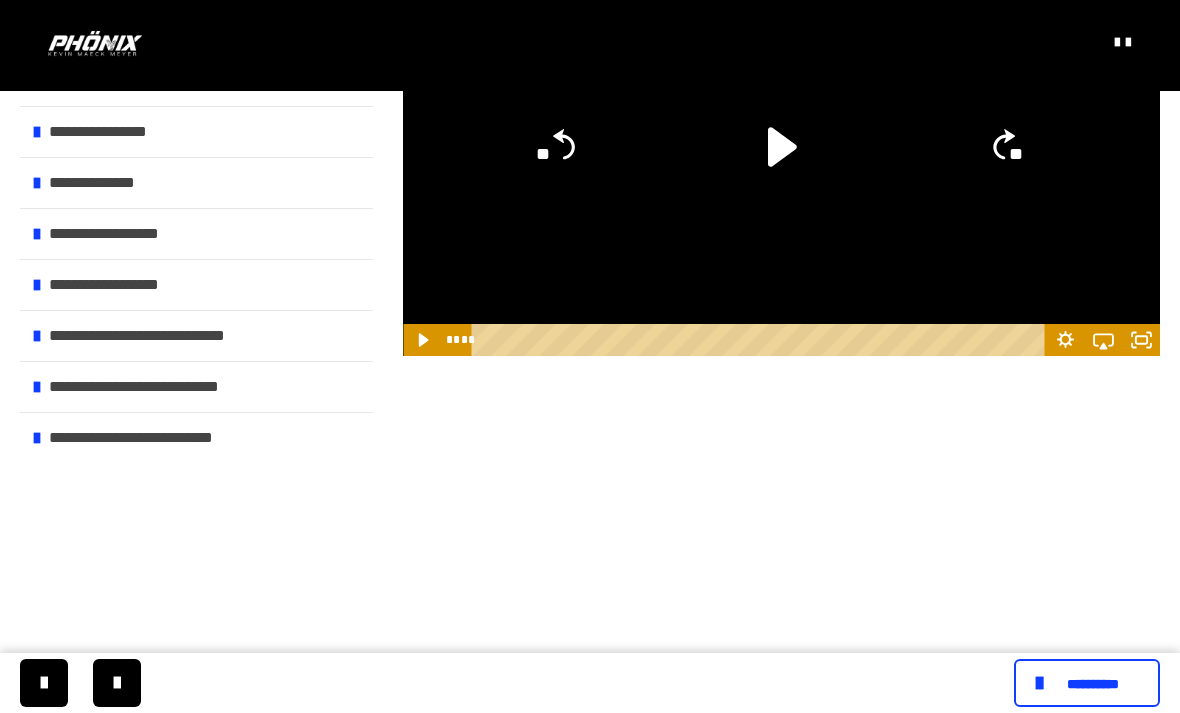 click on "**********" at bounding box center (127, 234) 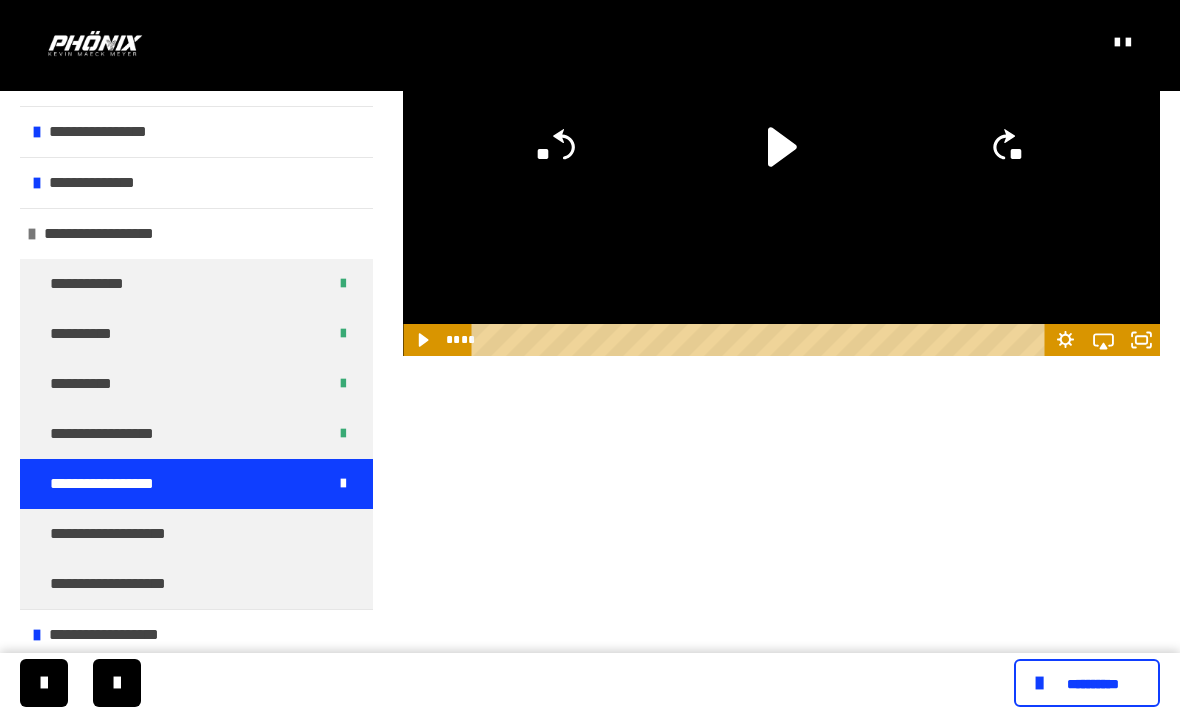 click on "**********" at bounding box center [112, 534] 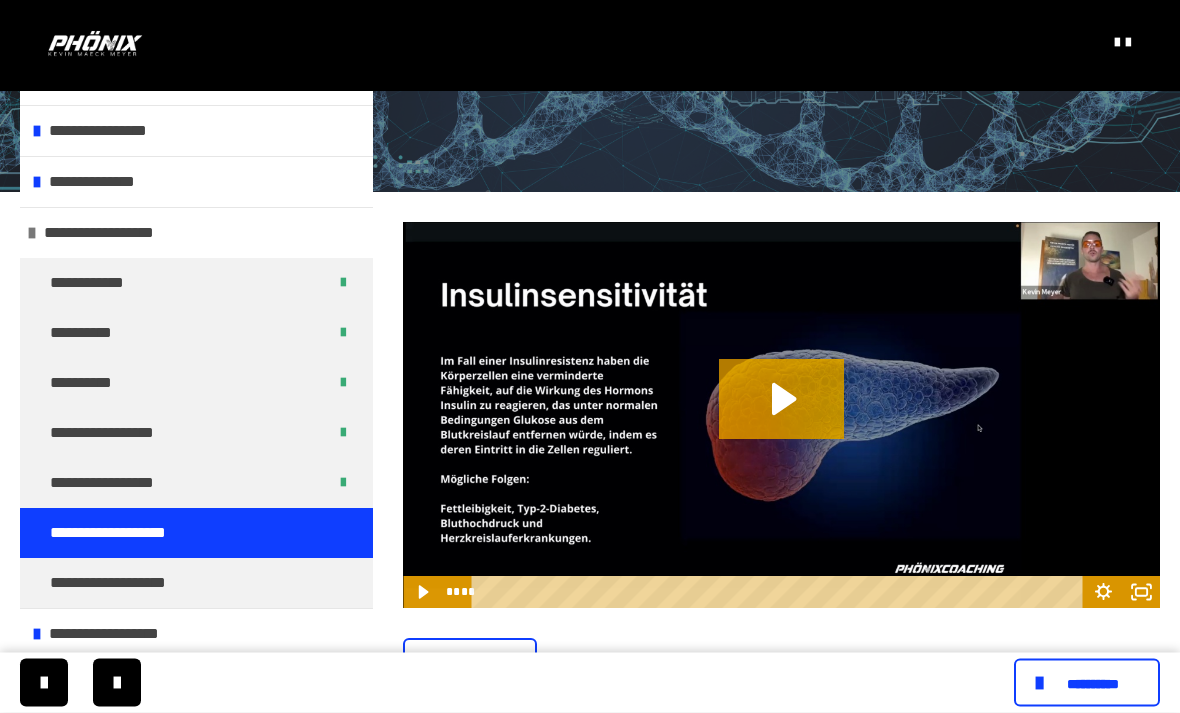 scroll, scrollTop: 179, scrollLeft: 0, axis: vertical 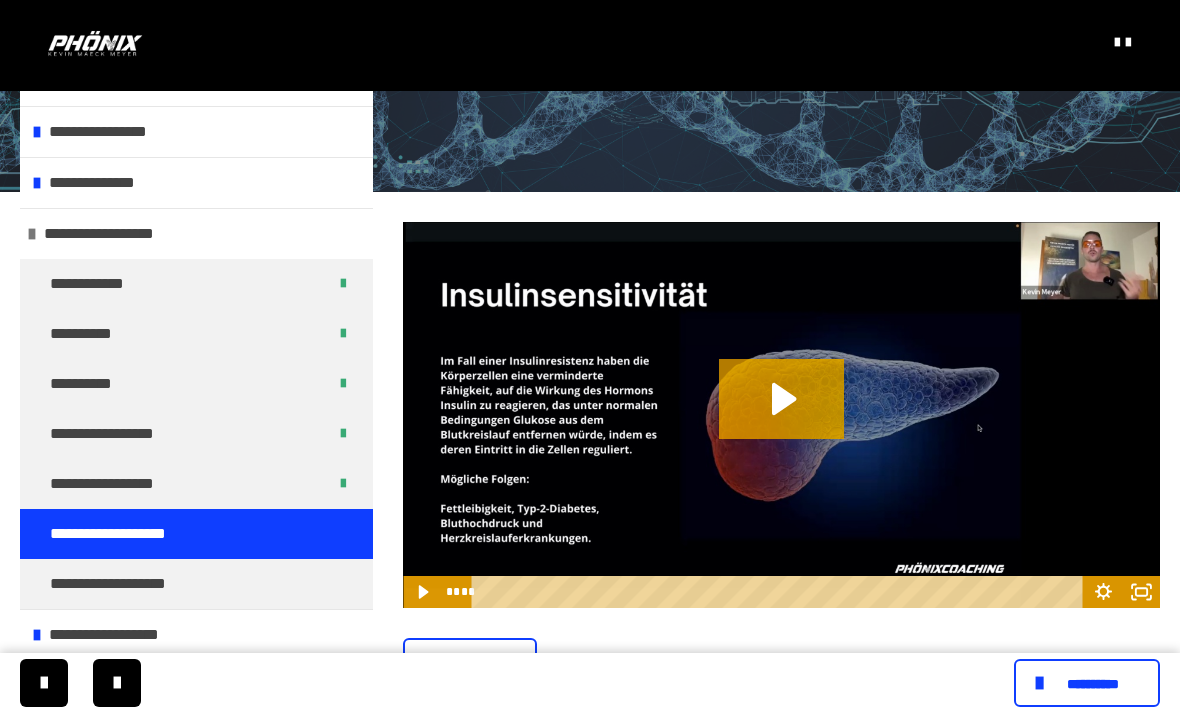 click 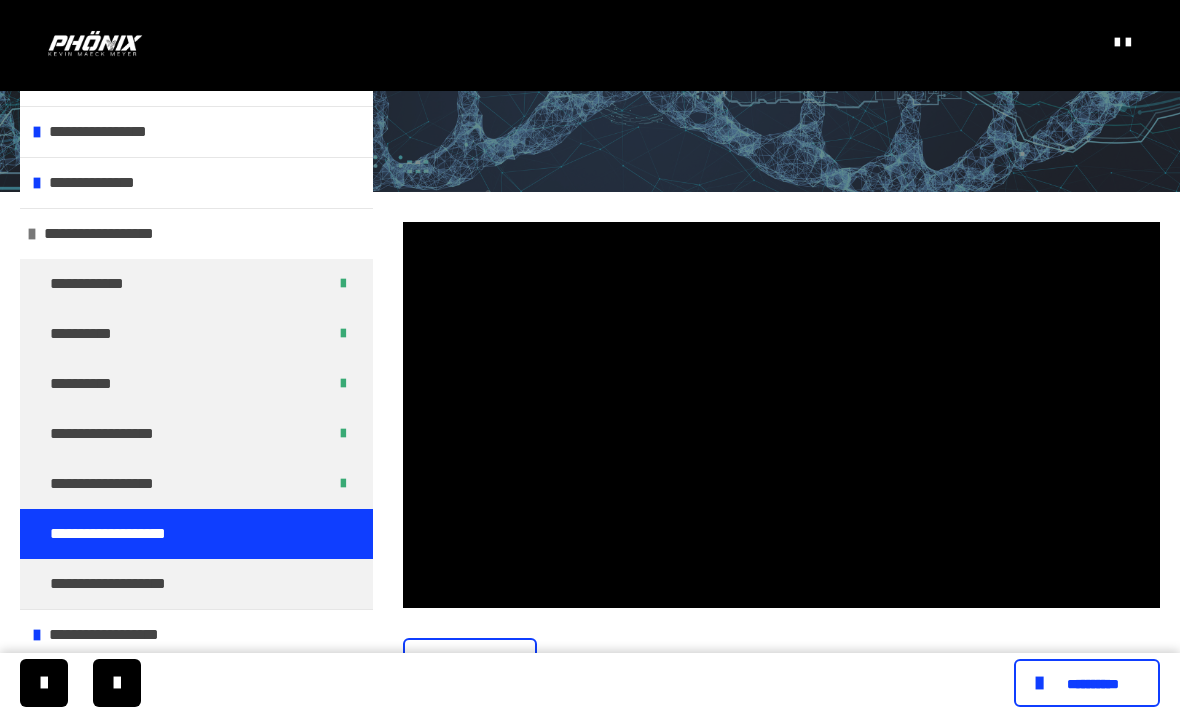 click at bounding box center [781, 415] 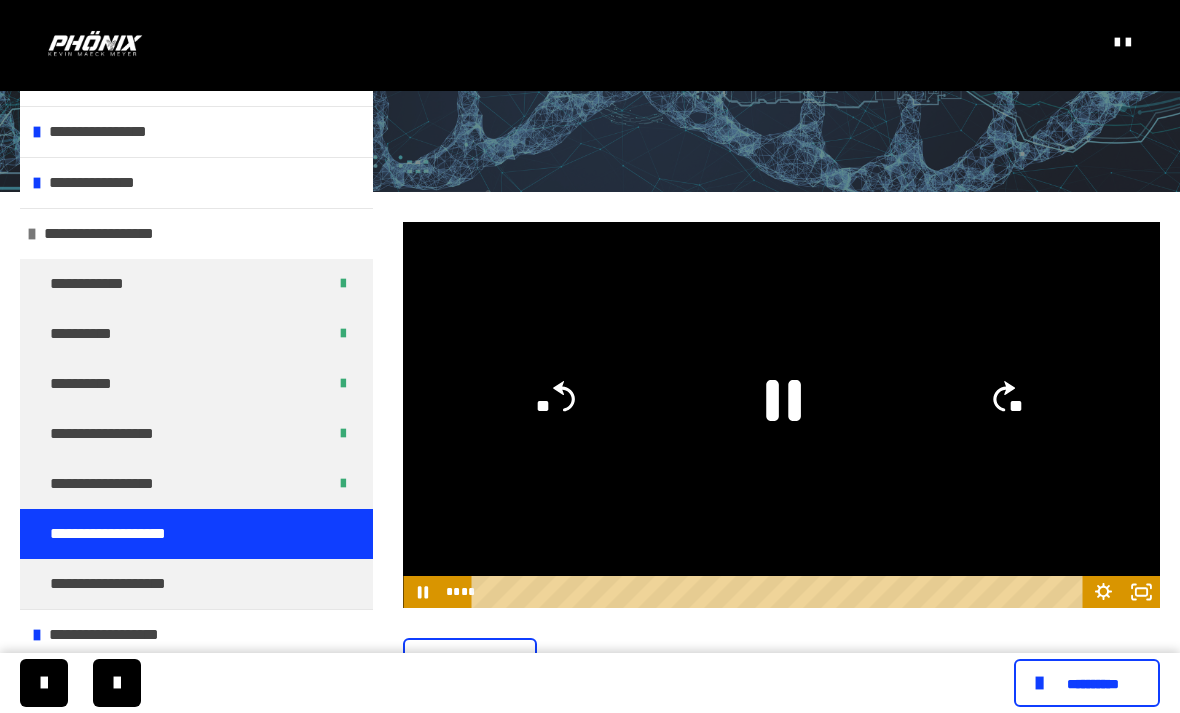 click 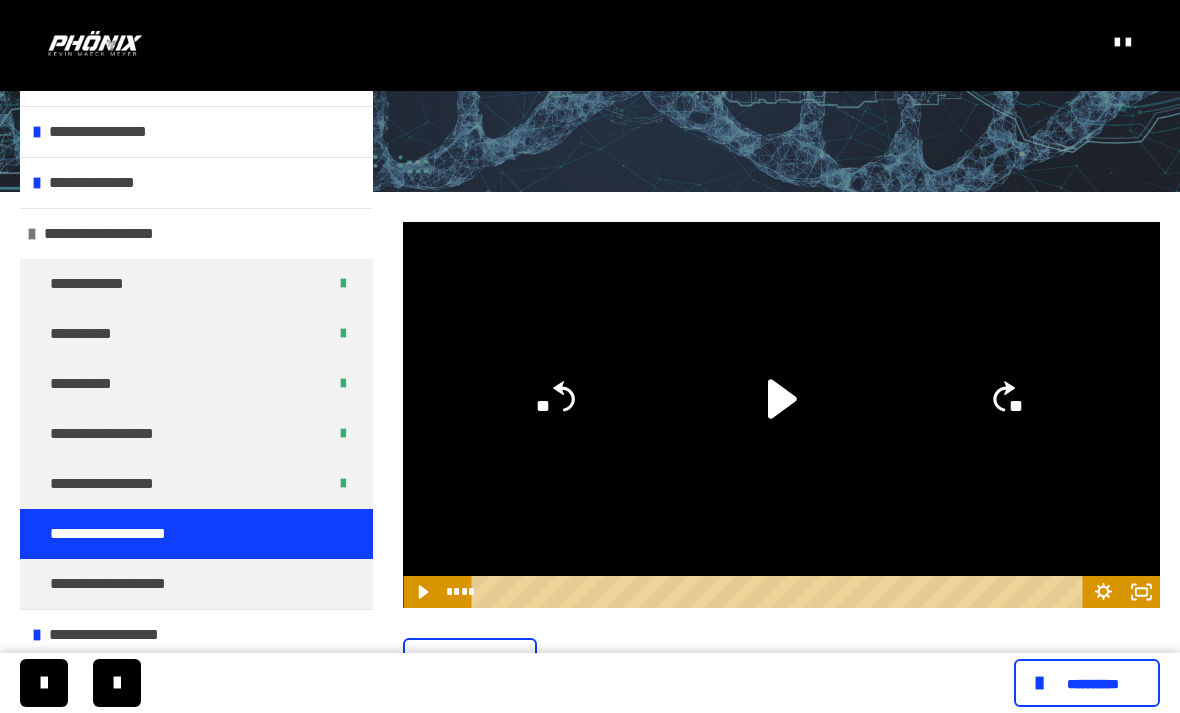 click 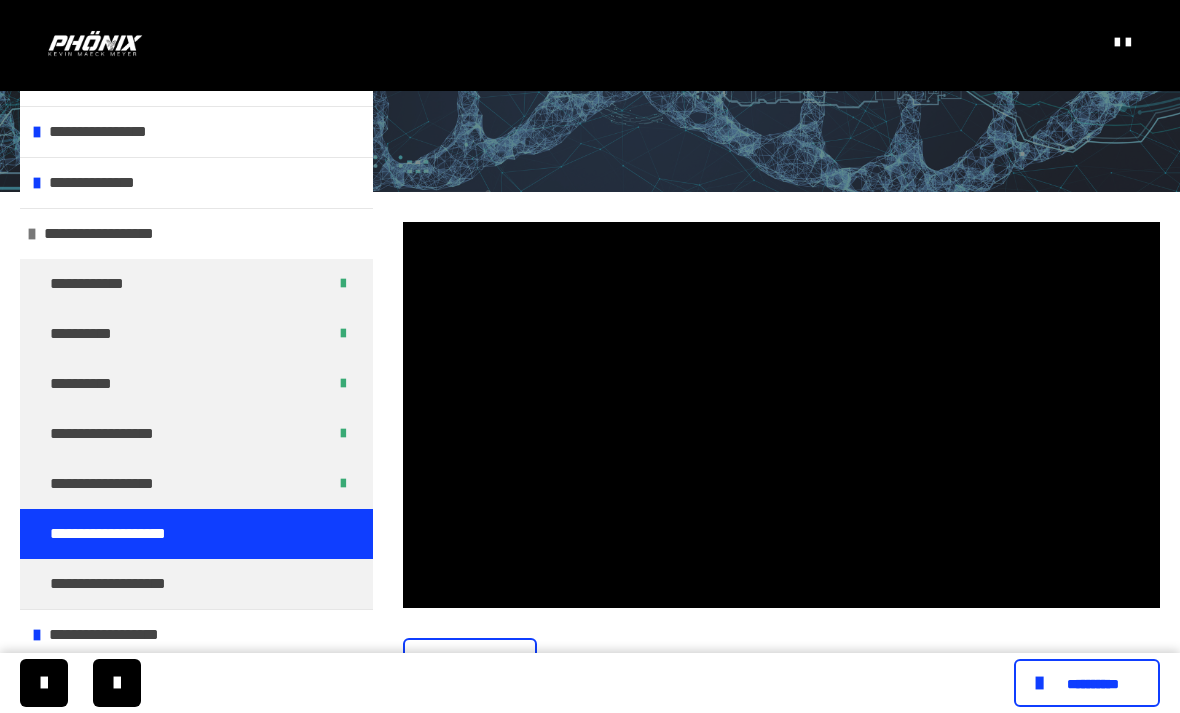 click on "********" at bounding box center [477, 663] 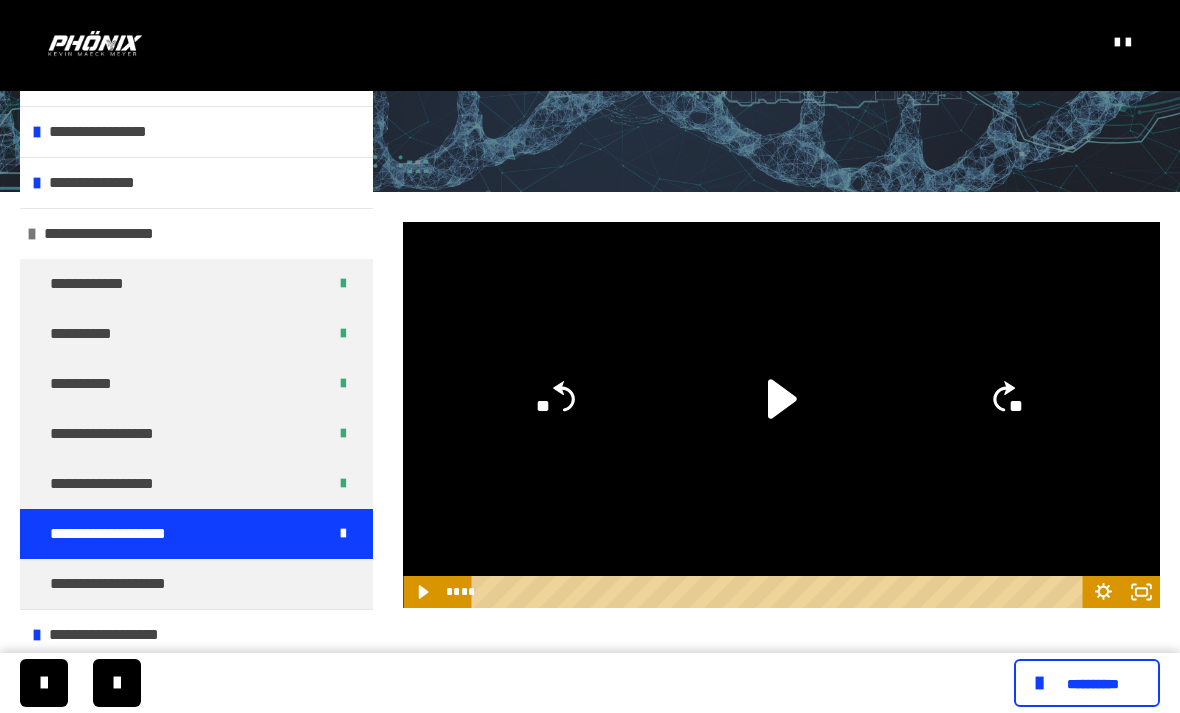 click on "**********" at bounding box center [123, 584] 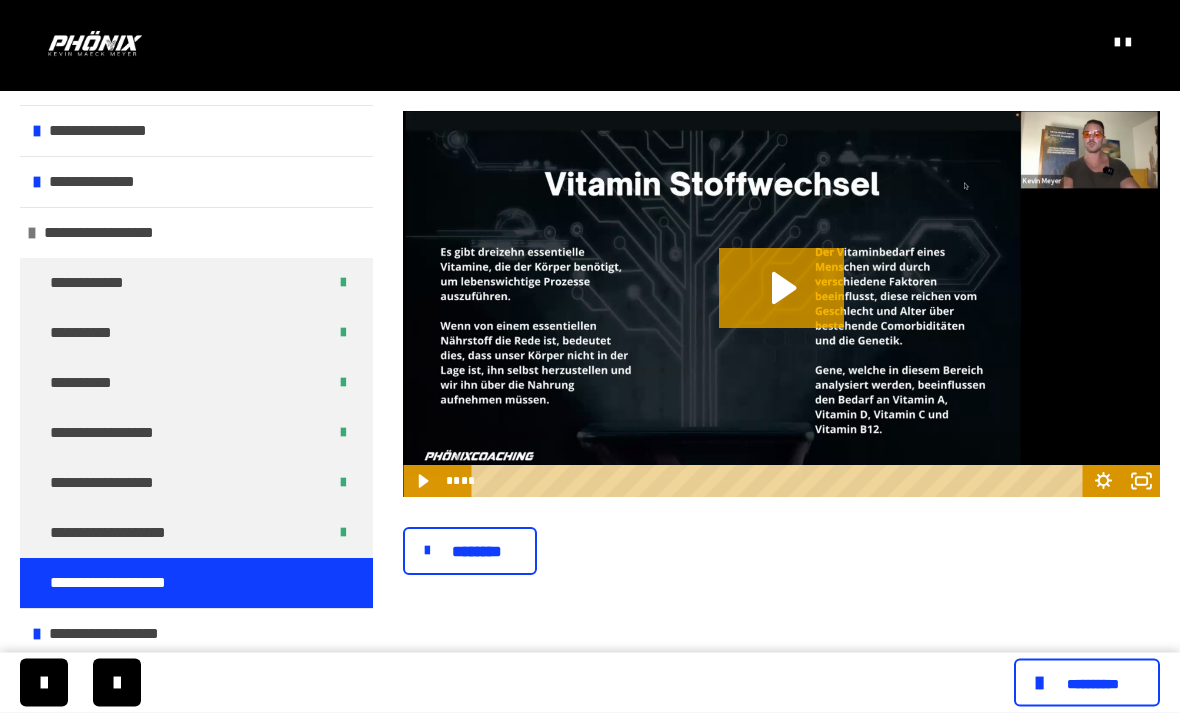 click 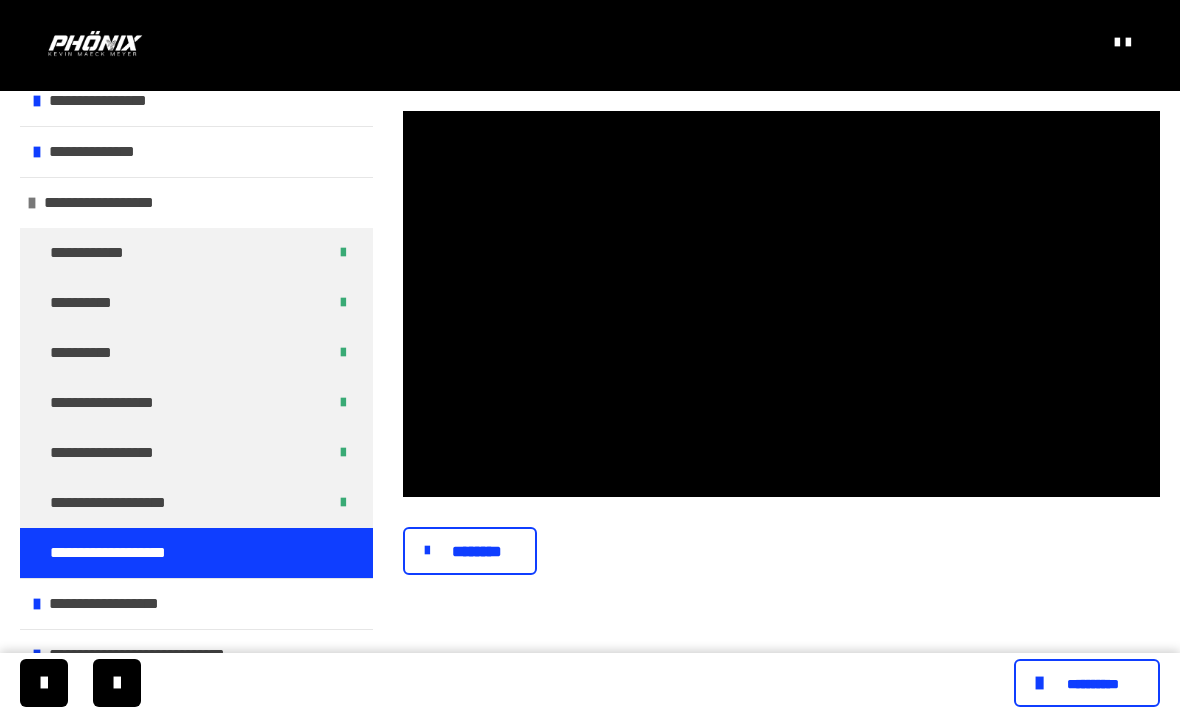 scroll, scrollTop: 31, scrollLeft: 0, axis: vertical 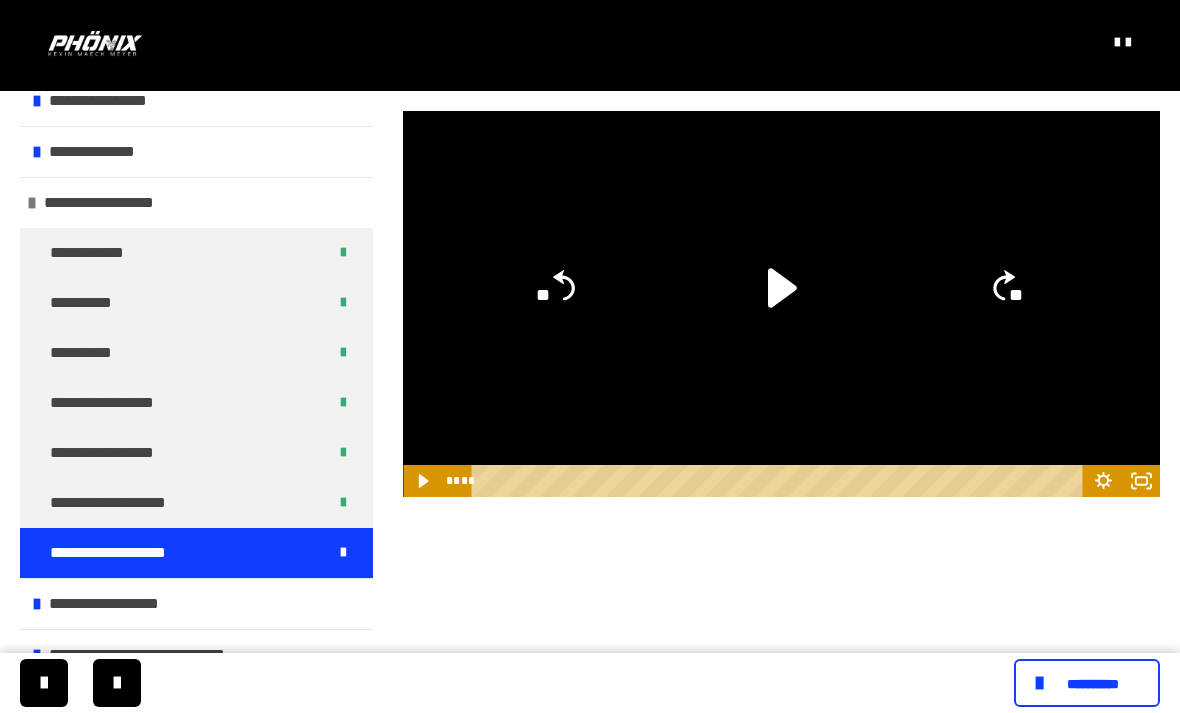 click at bounding box center (32, 203) 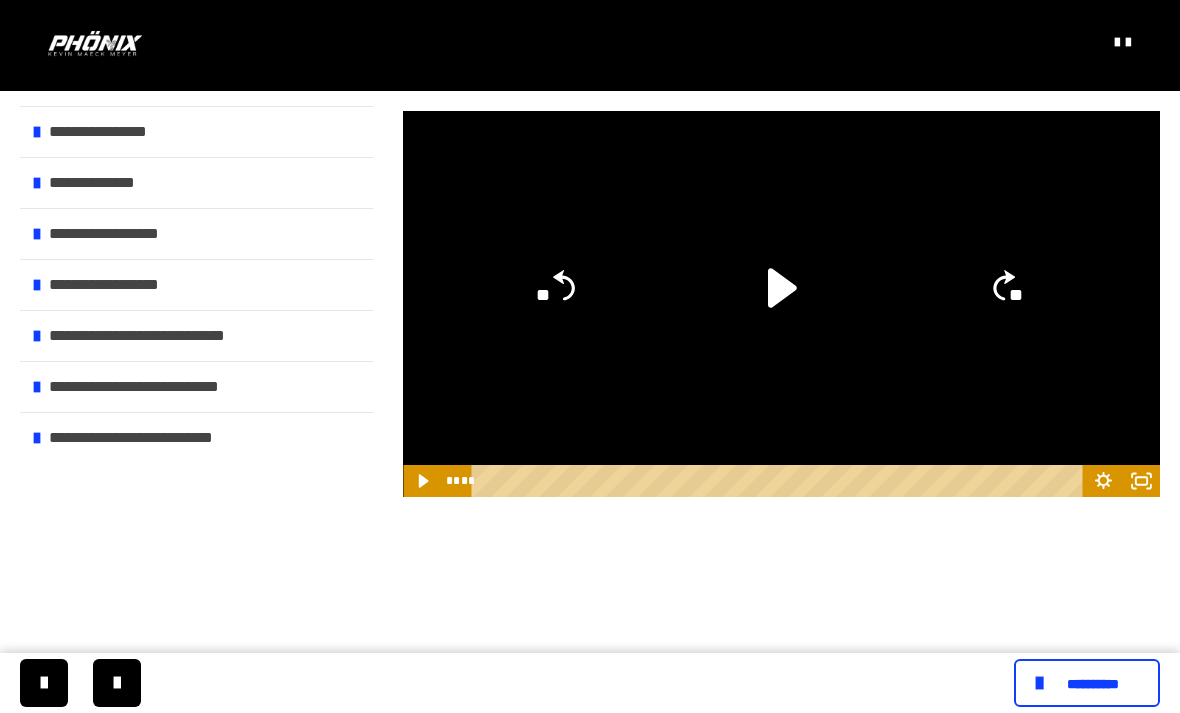 click on "**********" at bounding box center (119, 285) 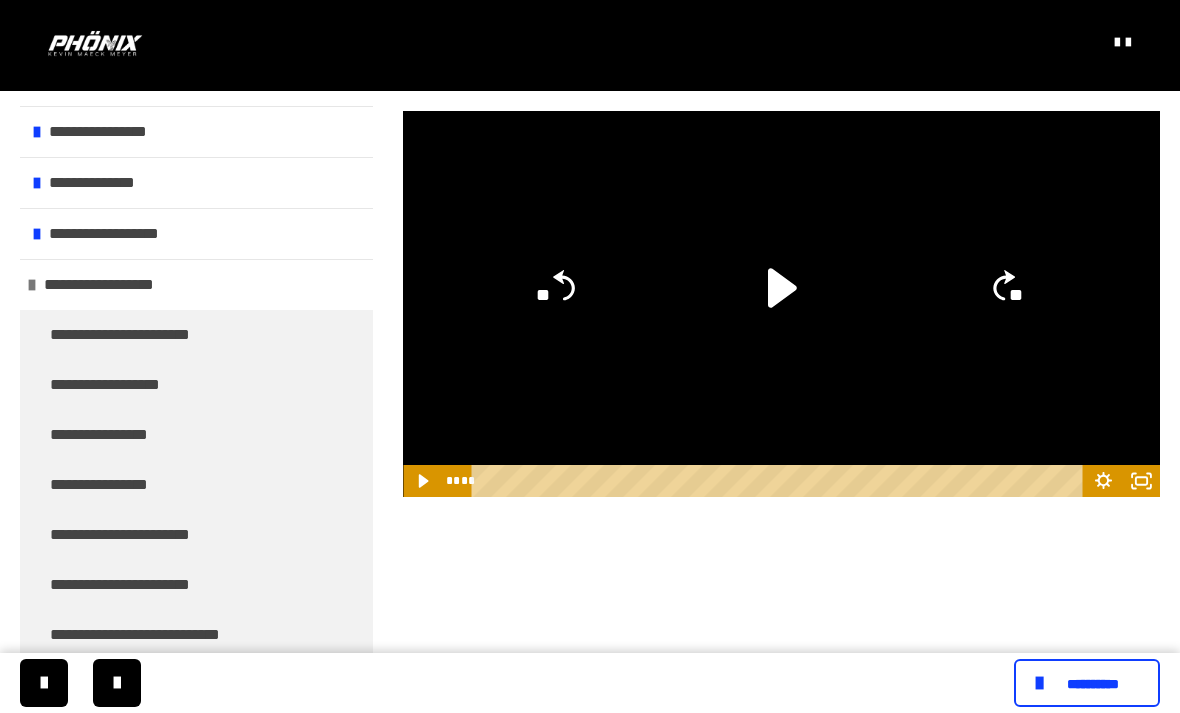 click on "**********" at bounding box center (130, 335) 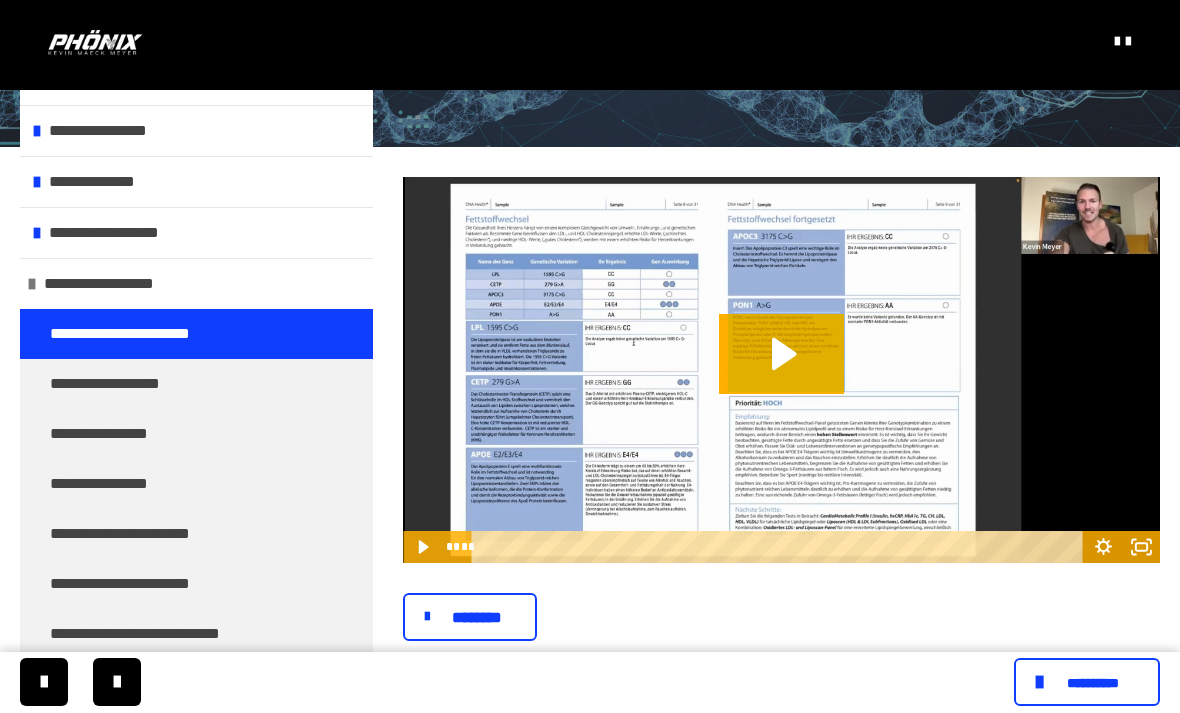 scroll, scrollTop: 224, scrollLeft: 0, axis: vertical 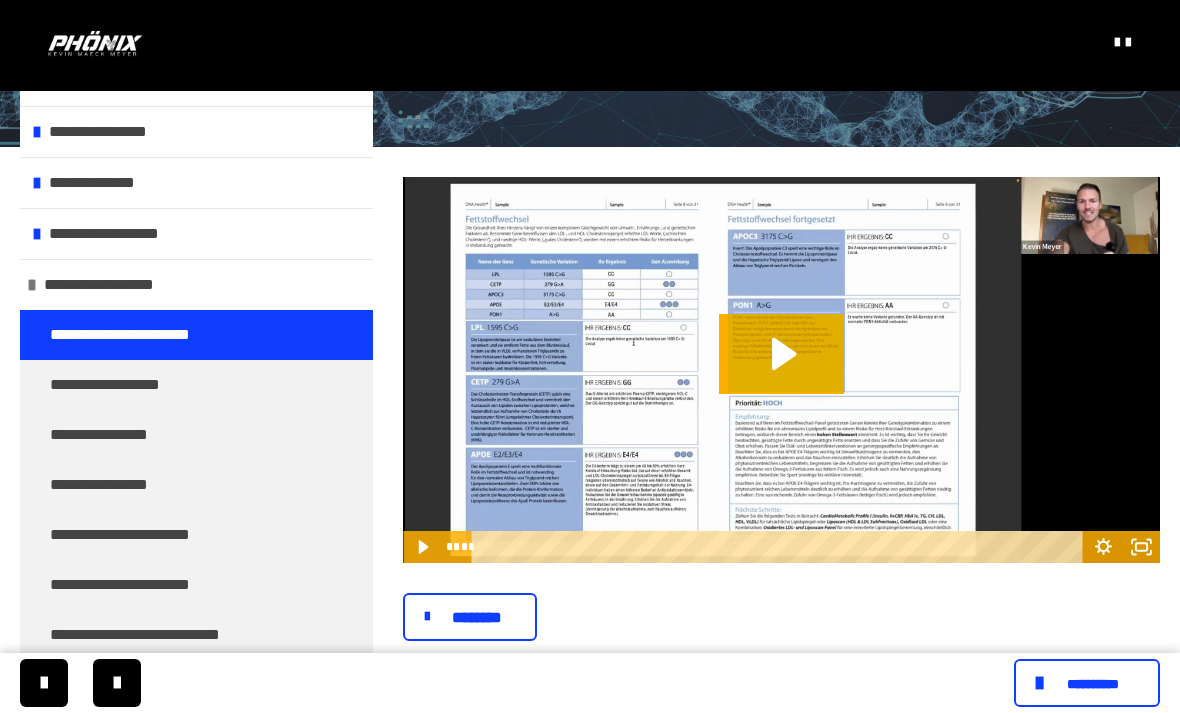 click on "**********" at bounding box center [114, 285] 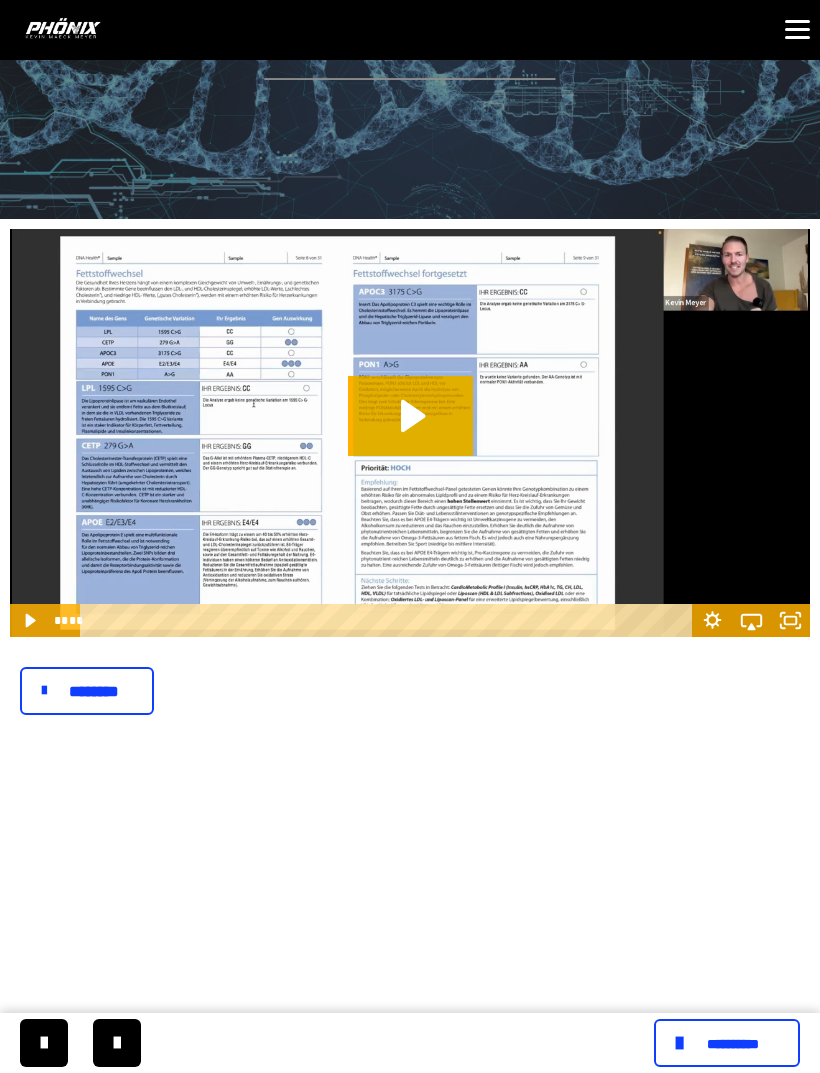 scroll, scrollTop: 64, scrollLeft: 0, axis: vertical 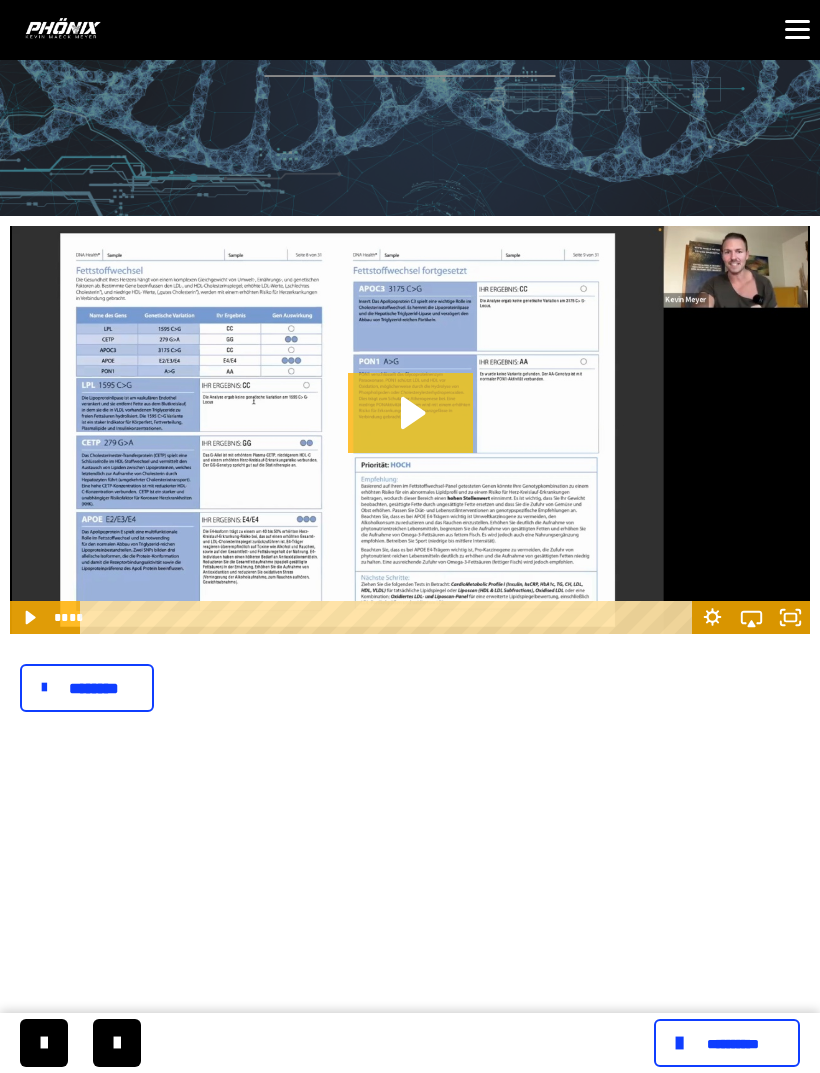 click 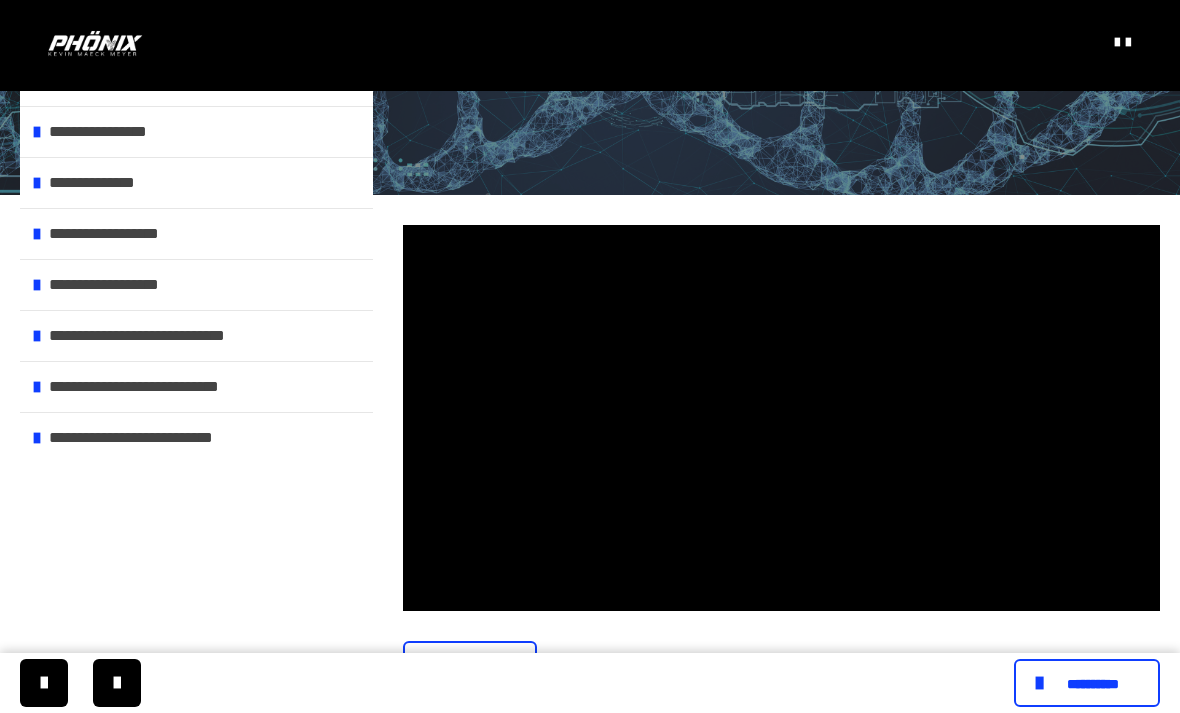 scroll, scrollTop: 168, scrollLeft: 0, axis: vertical 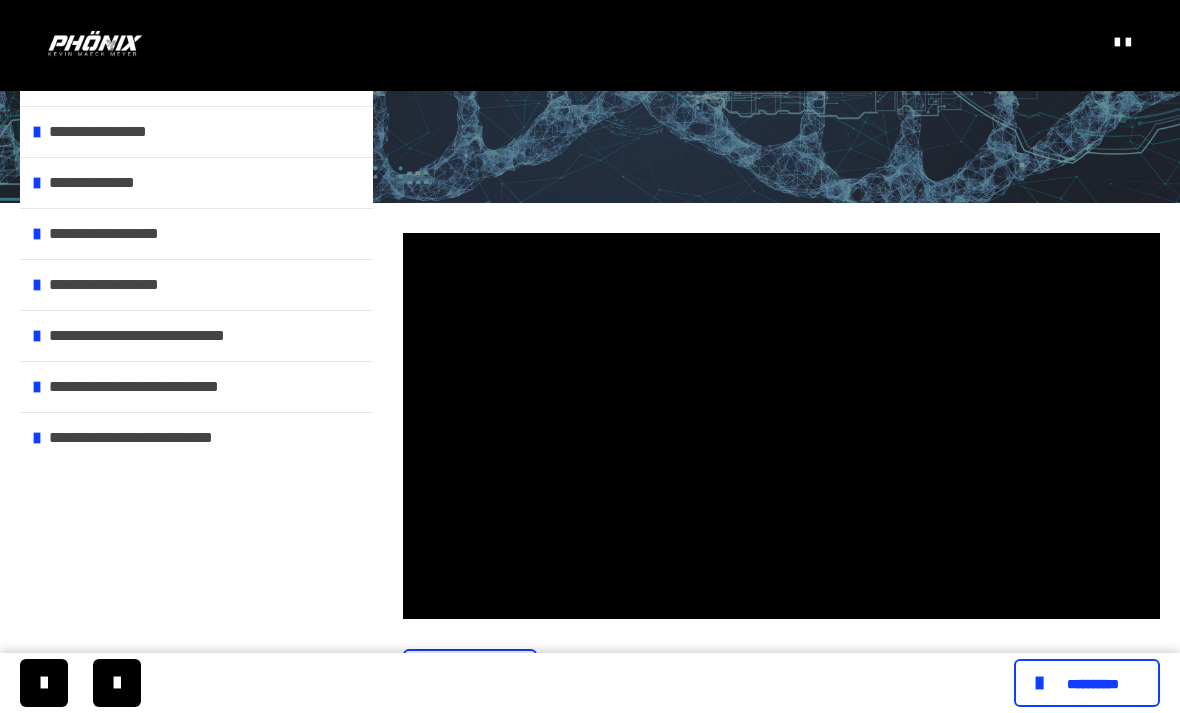 click at bounding box center (781, 426) 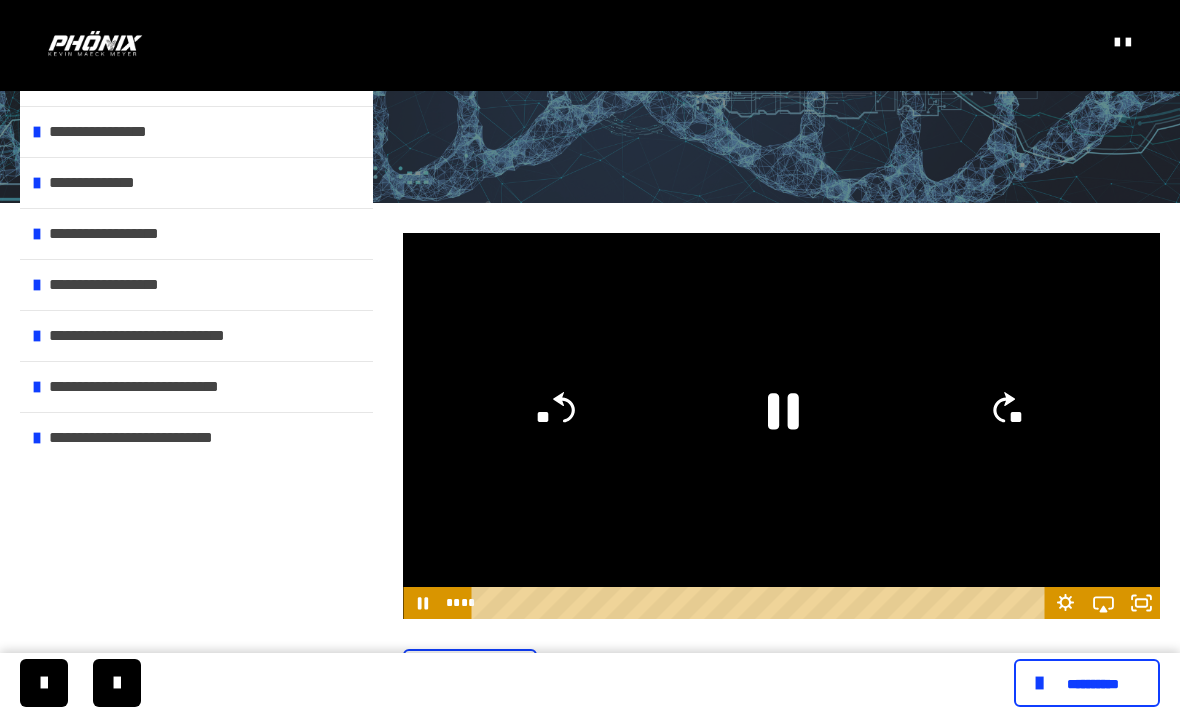 click 